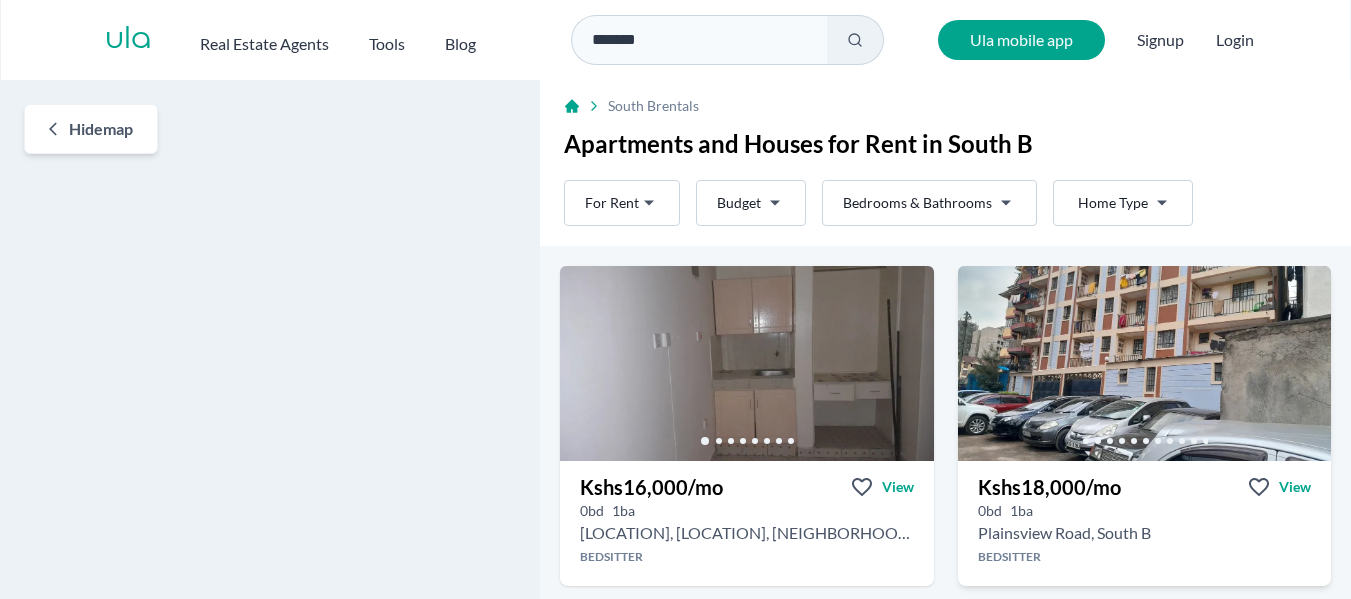 scroll, scrollTop: 0, scrollLeft: 0, axis: both 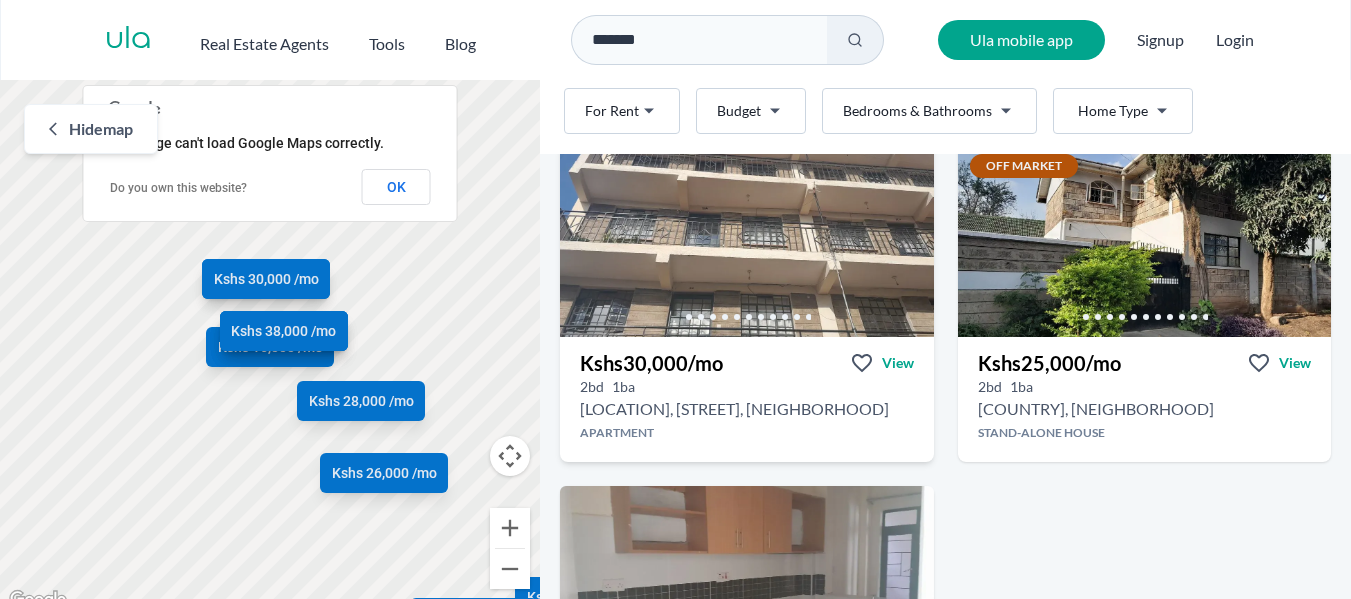 click on "Kshs  30,000 /mo" at bounding box center [651, 363] 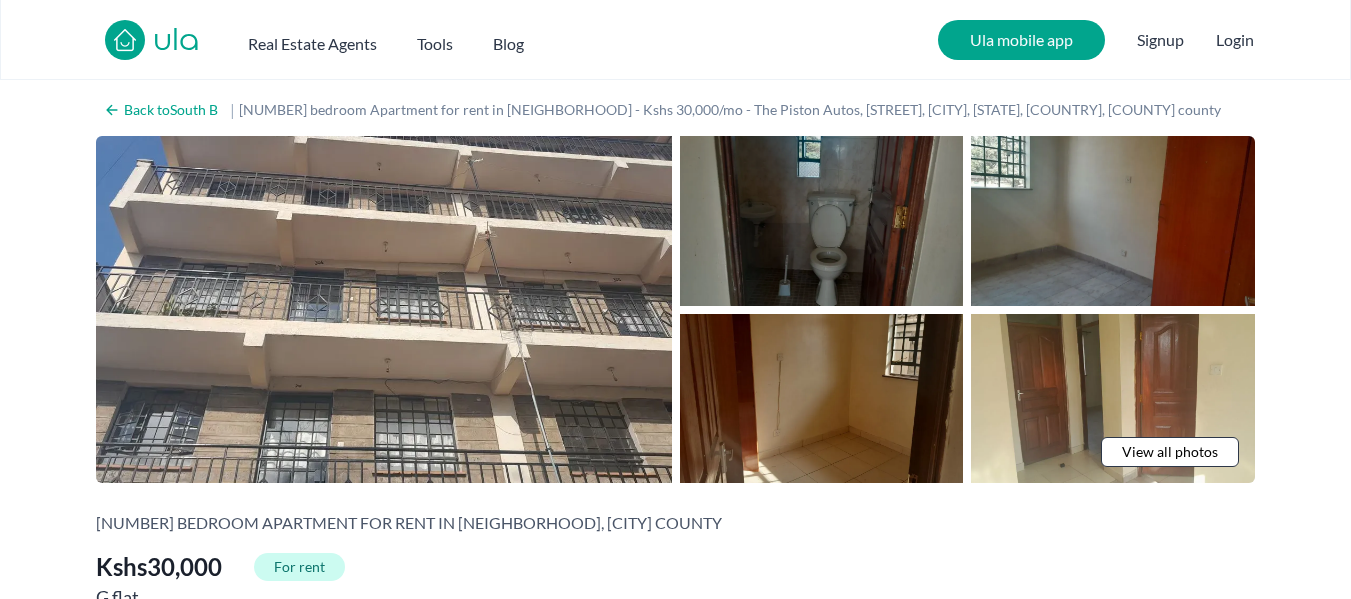click at bounding box center [822, 221] 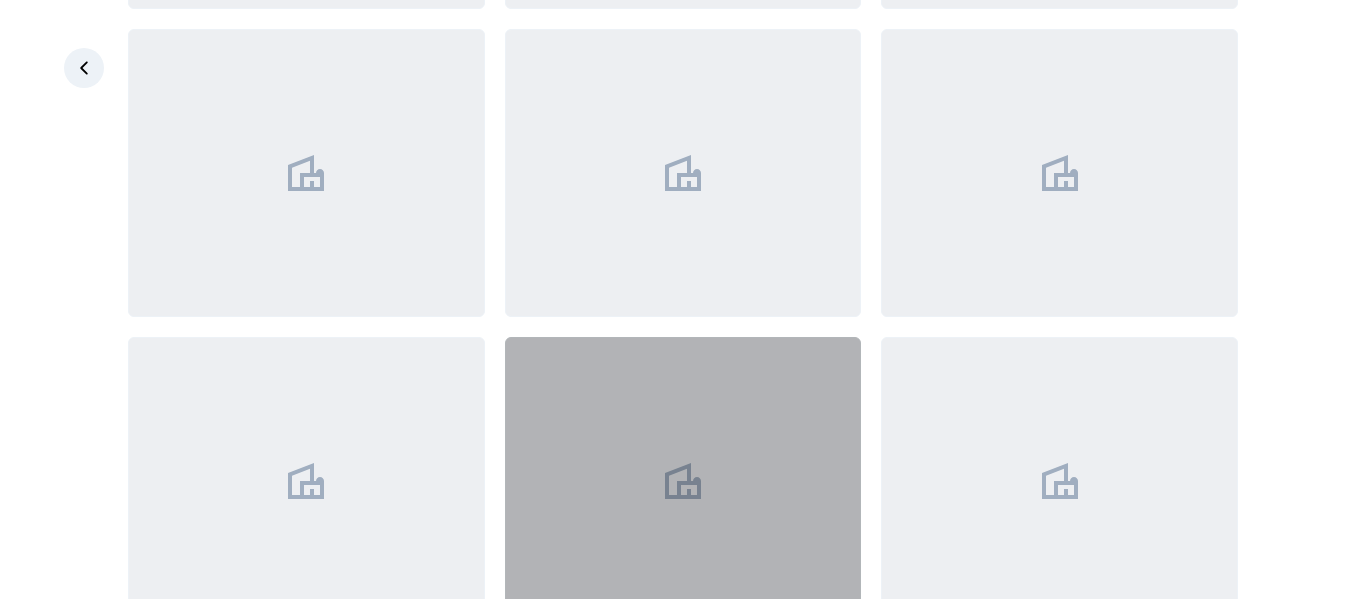 scroll, scrollTop: 1081, scrollLeft: 0, axis: vertical 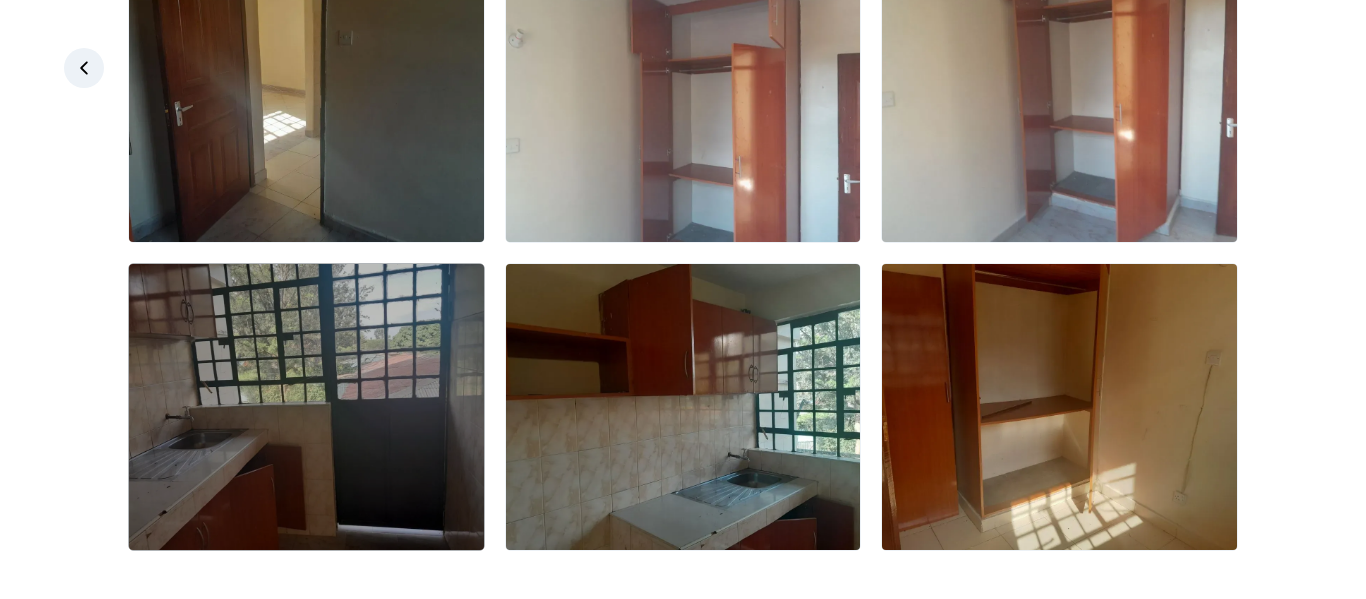 click at bounding box center (306, 407) 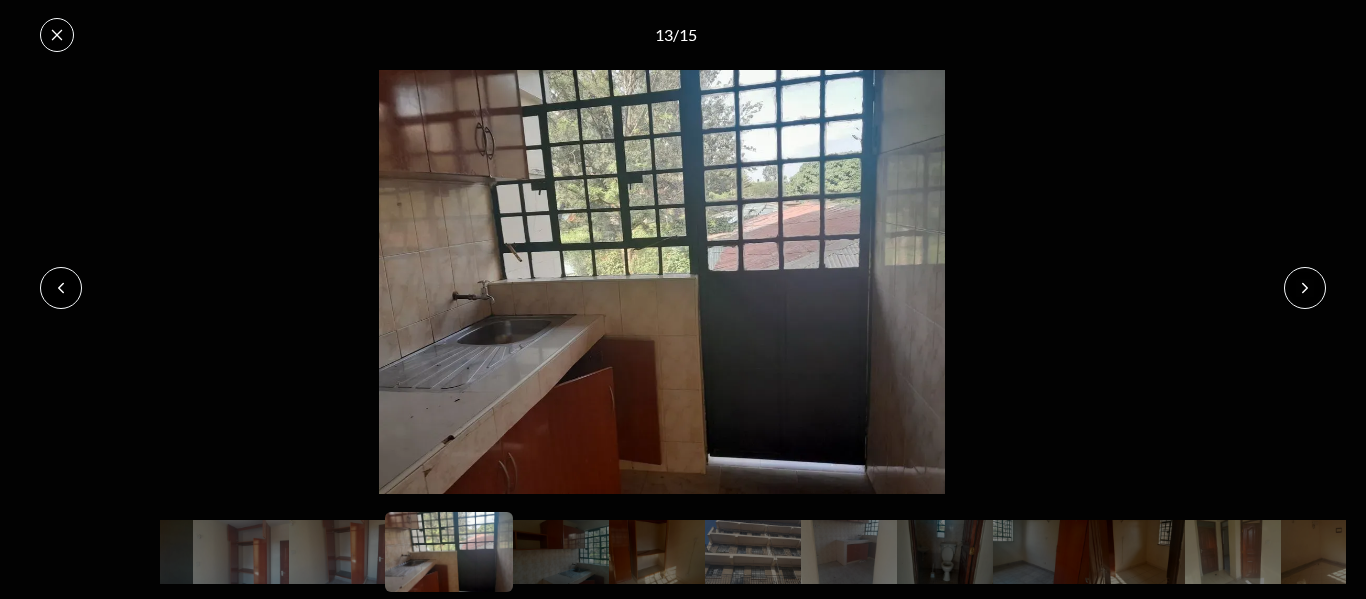 click at bounding box center [61, 288] 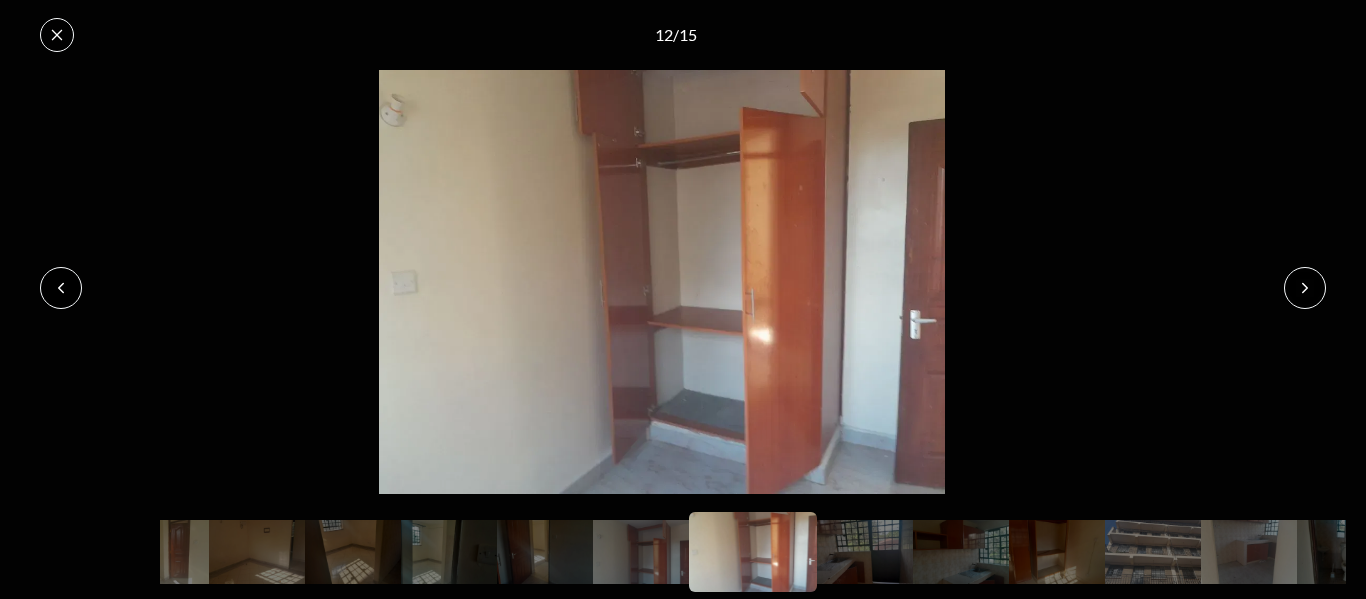 click at bounding box center [61, 288] 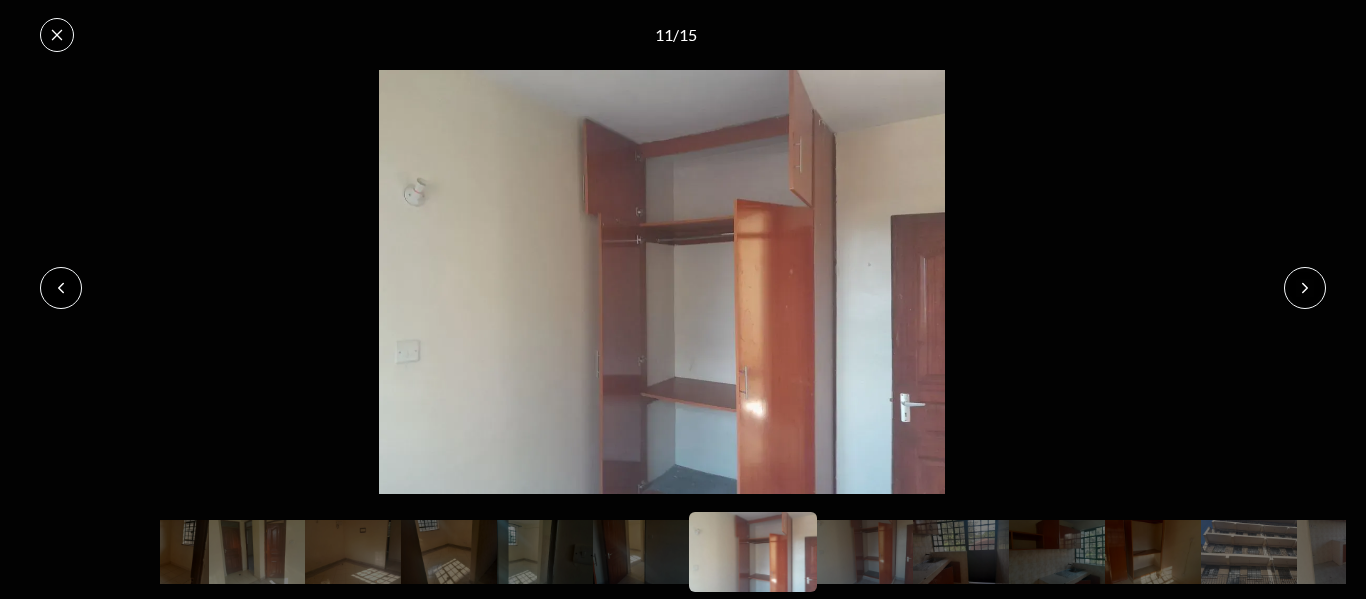 click at bounding box center [61, 288] 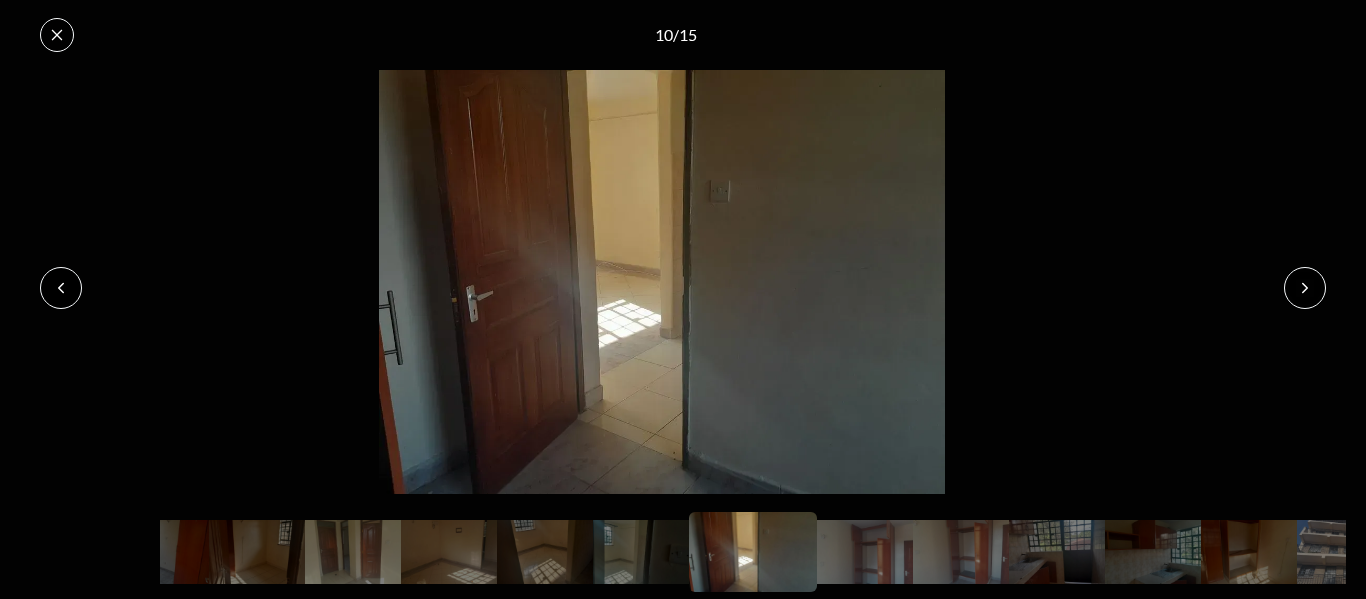 click at bounding box center [61, 288] 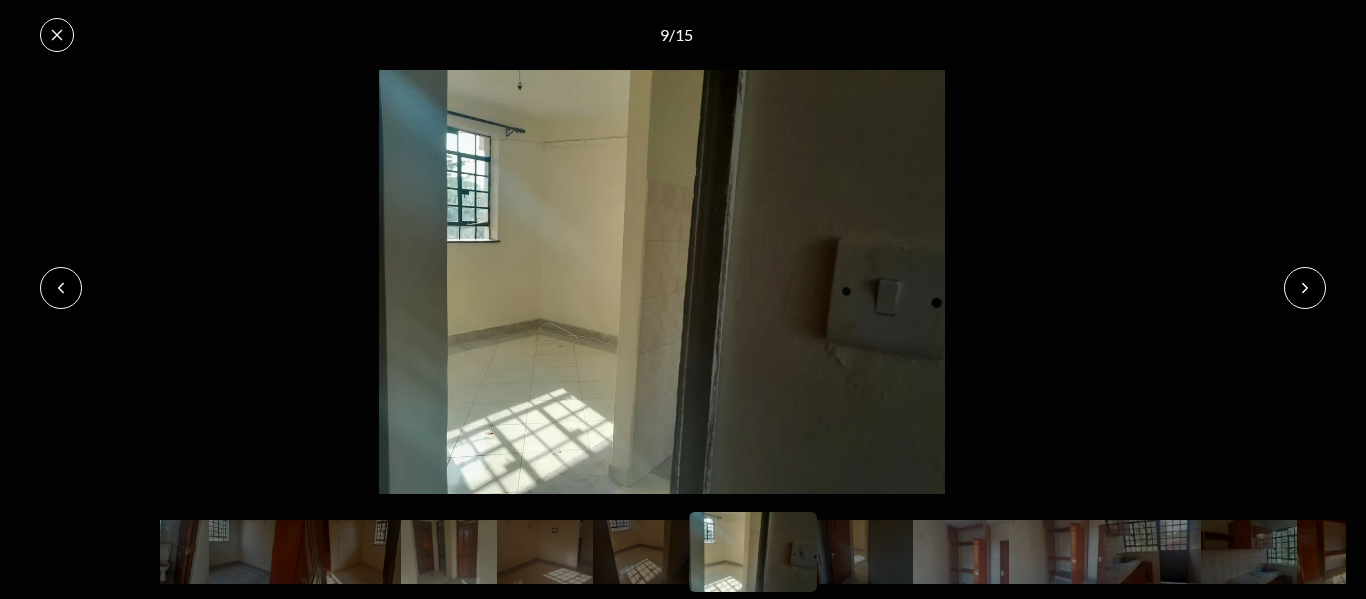 click at bounding box center [61, 288] 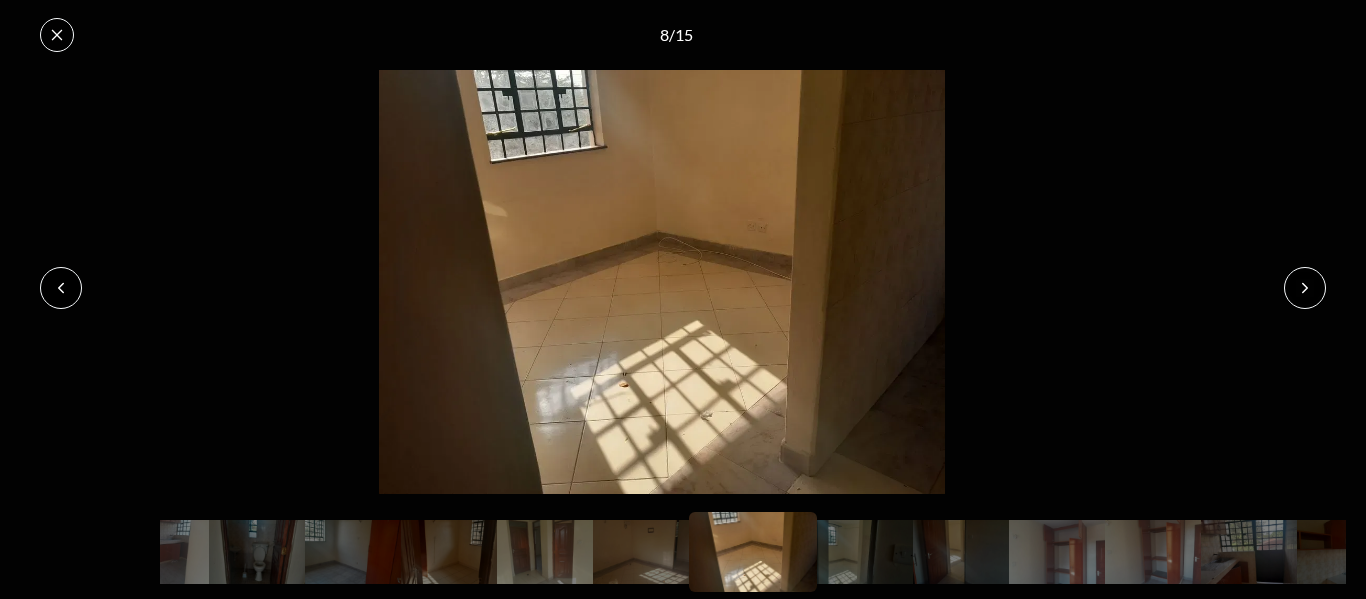 click at bounding box center [61, 288] 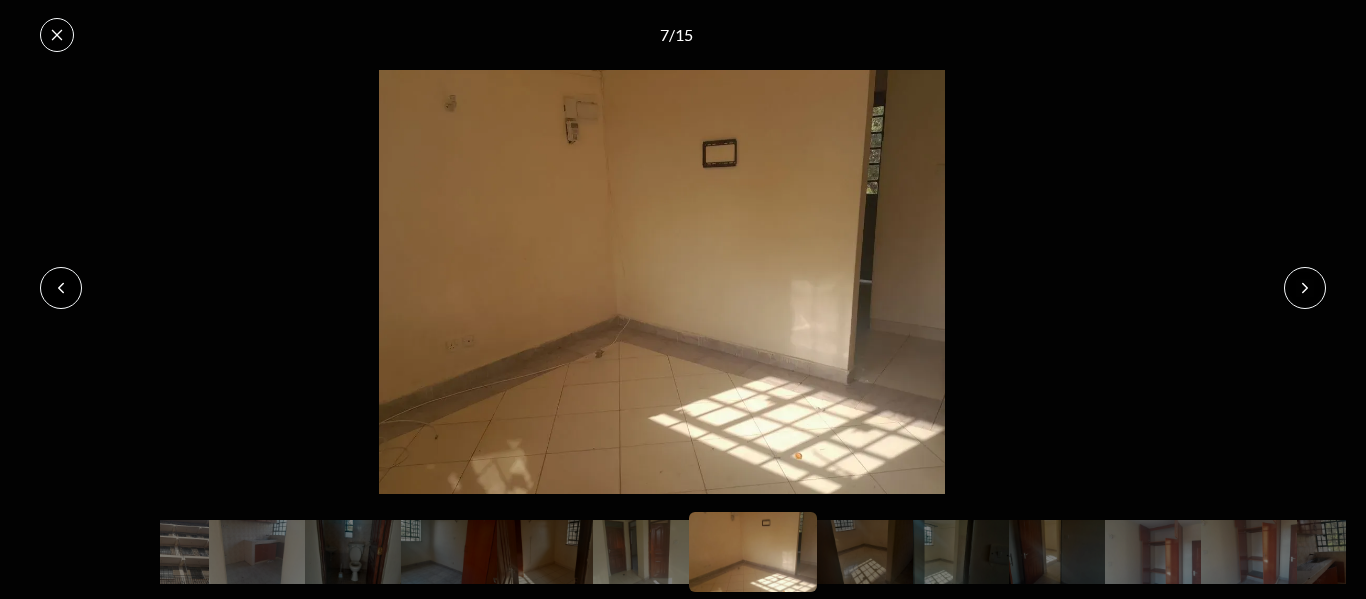 click at bounding box center (61, 288) 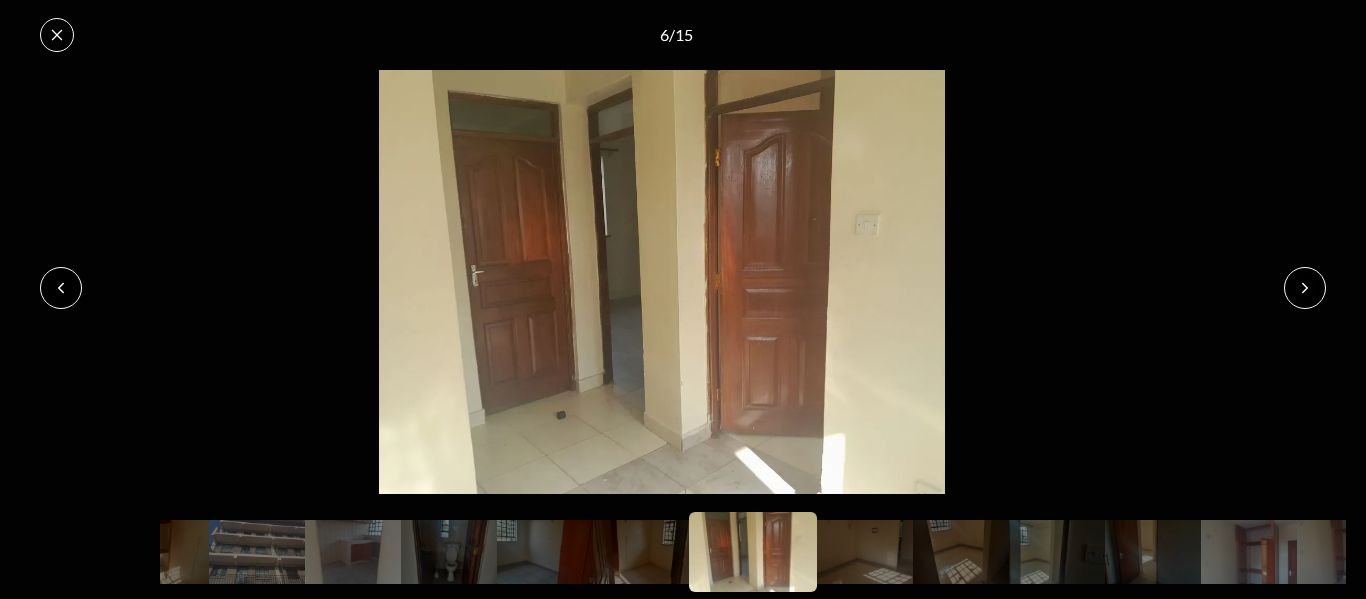 click at bounding box center (61, 288) 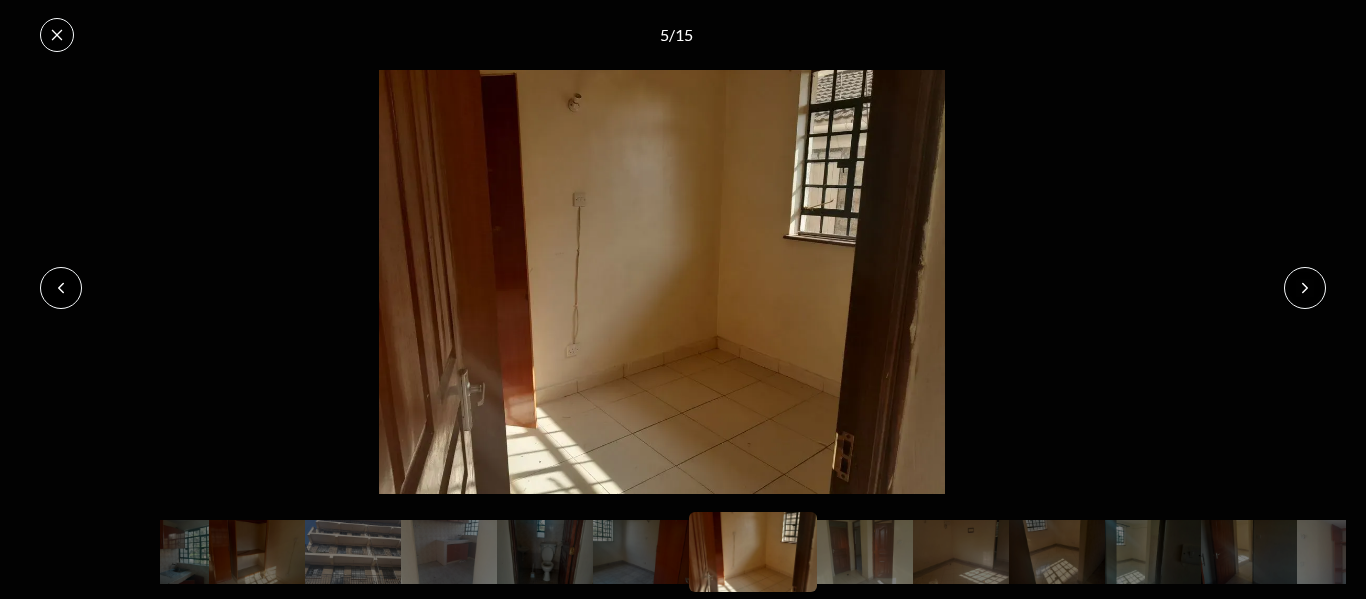 click at bounding box center (61, 288) 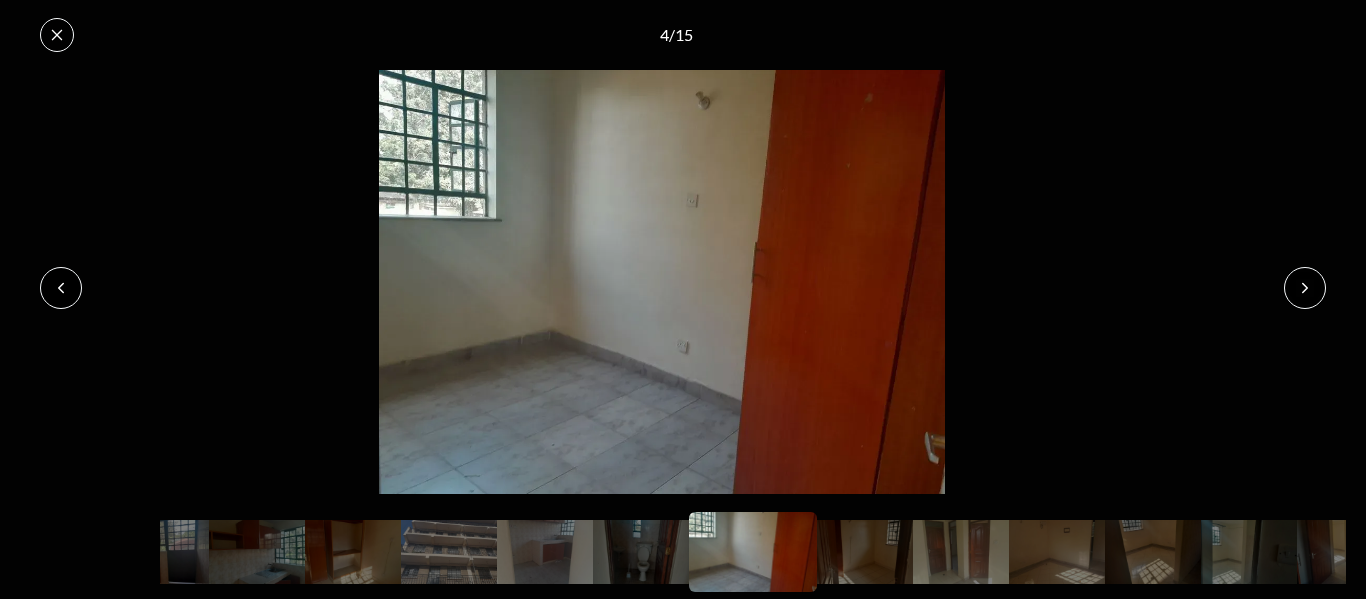 click at bounding box center (61, 288) 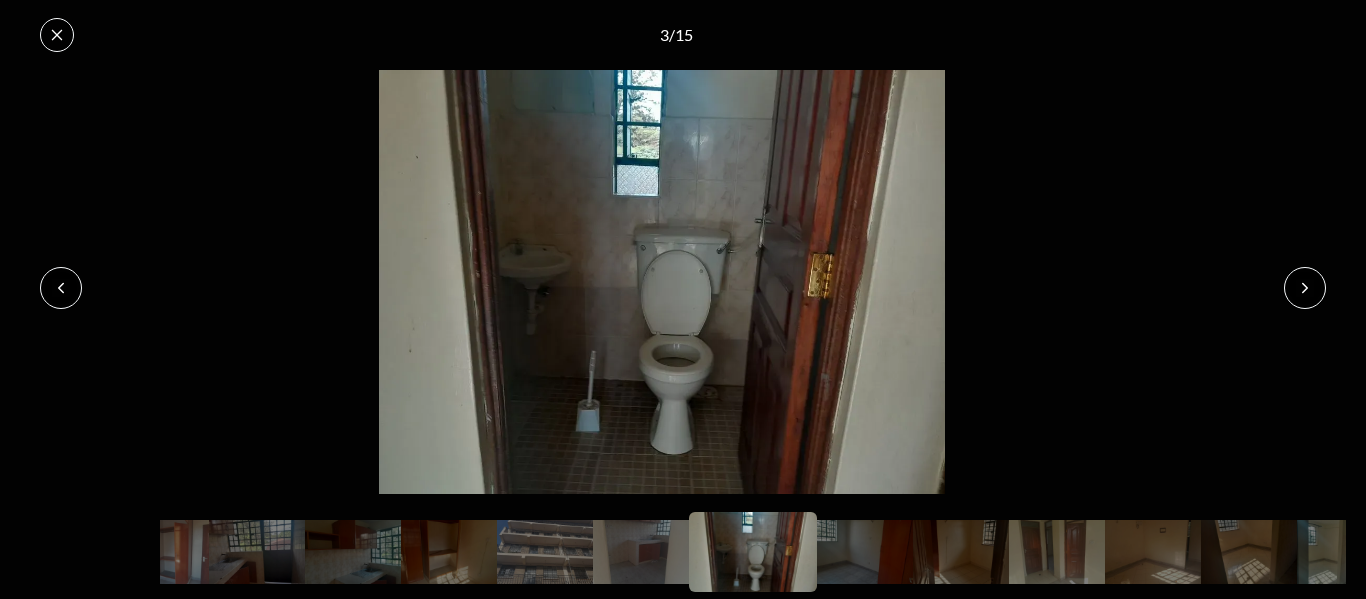 click at bounding box center (662, 282) 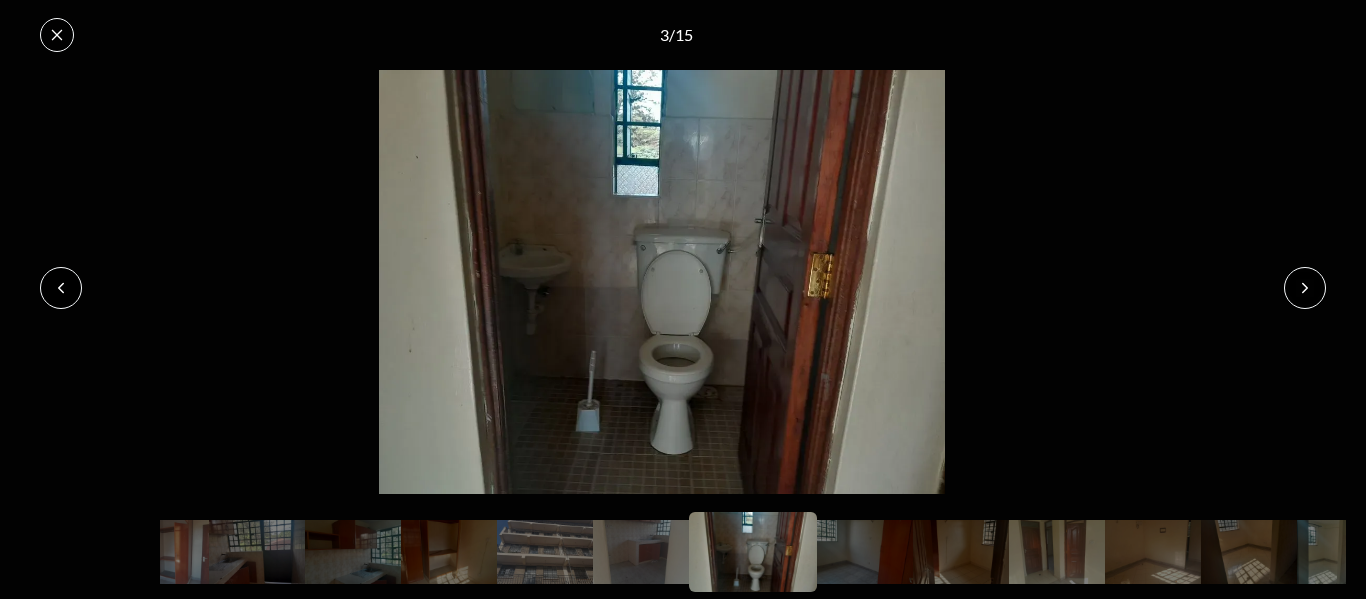 click at bounding box center [61, 288] 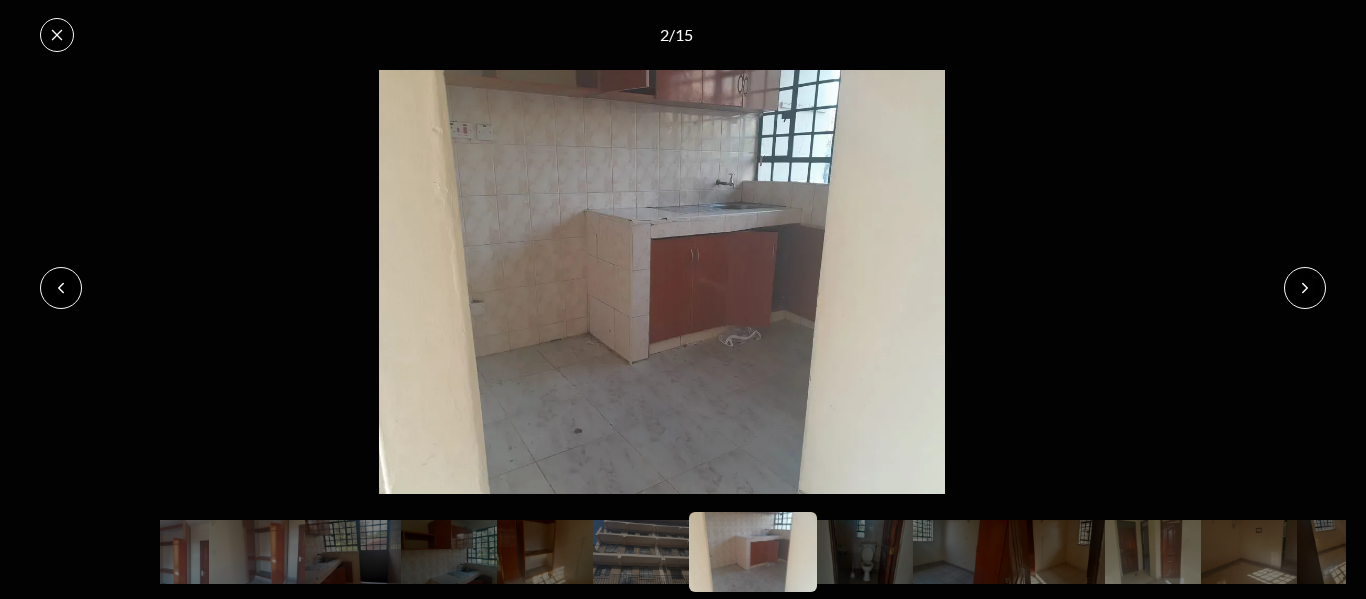 click 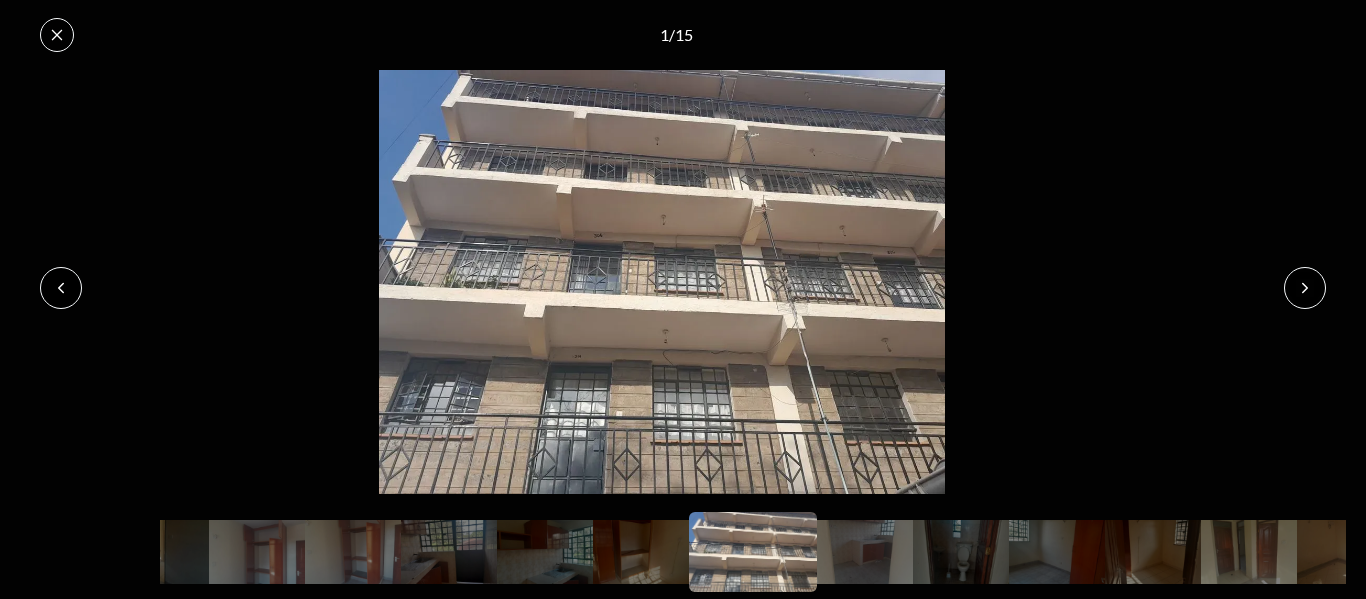 click 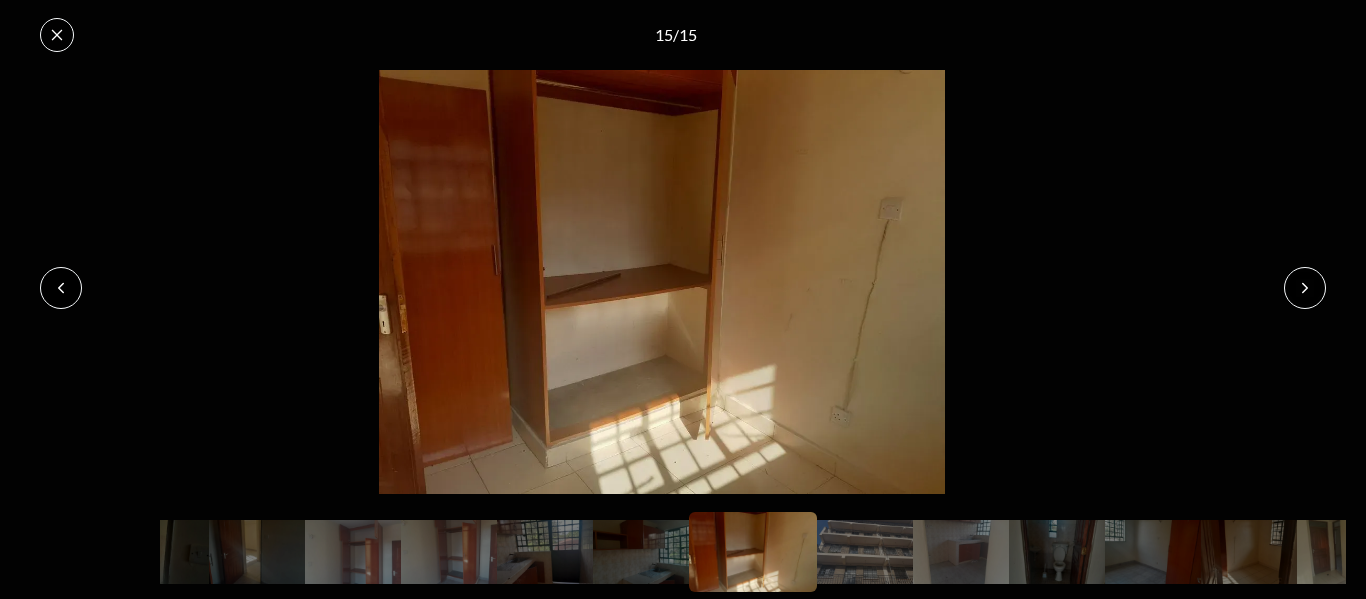 click 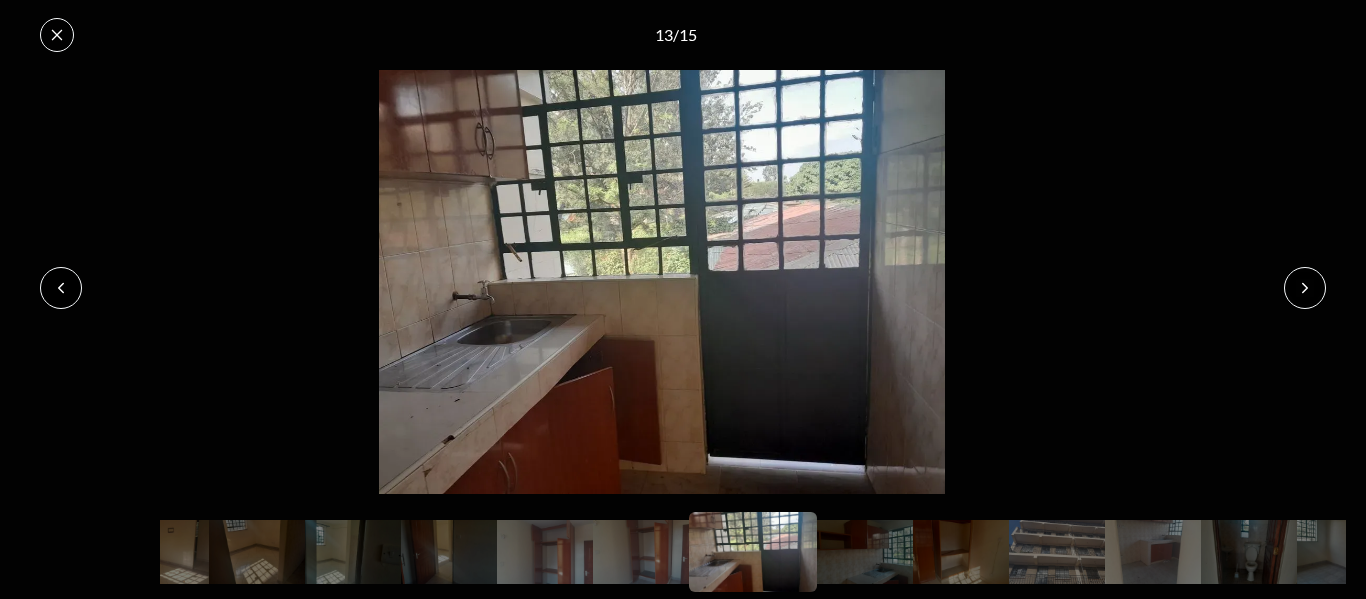 click 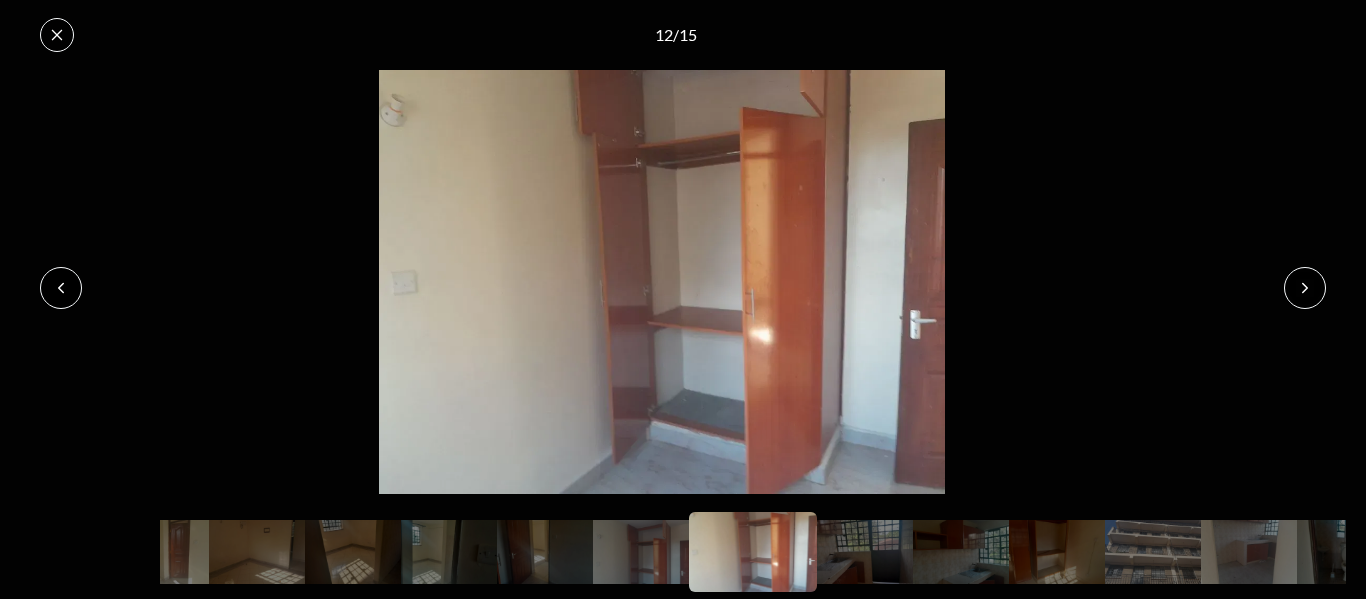 click 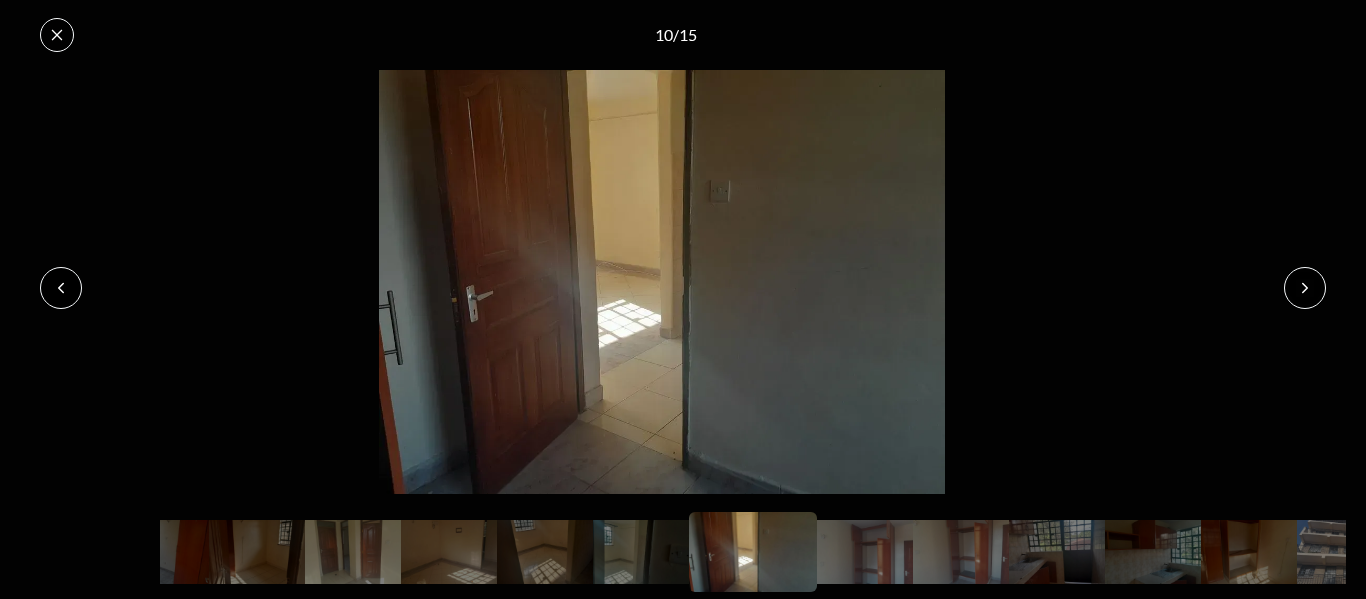 click 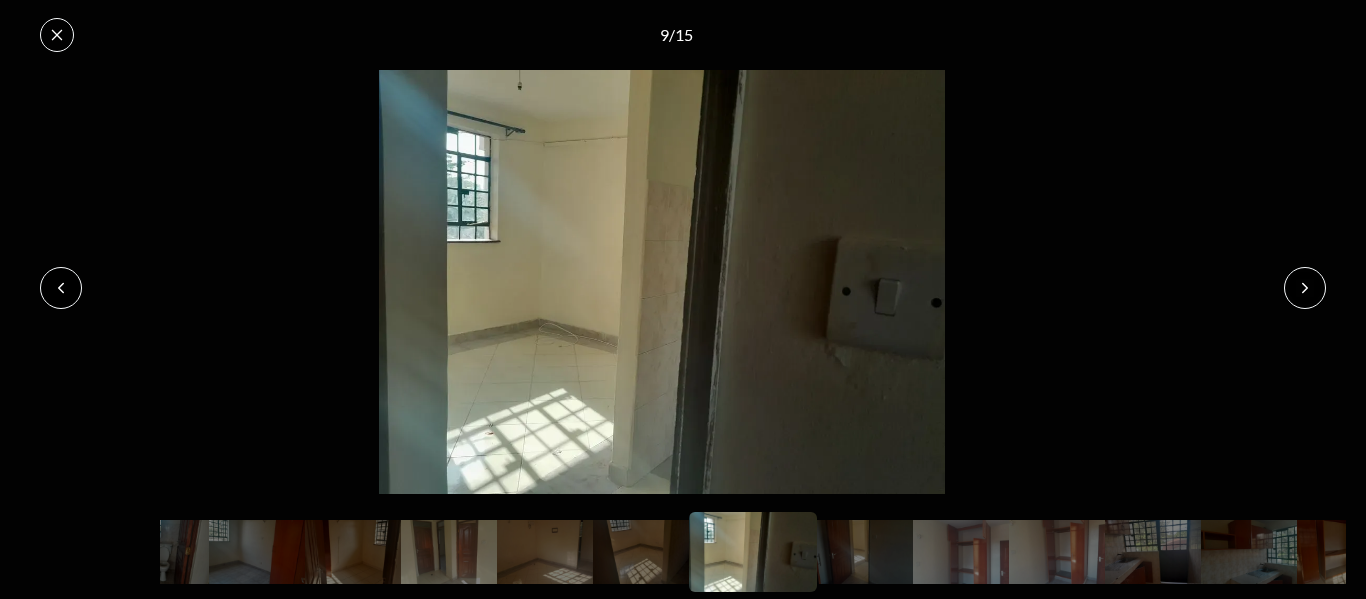 click 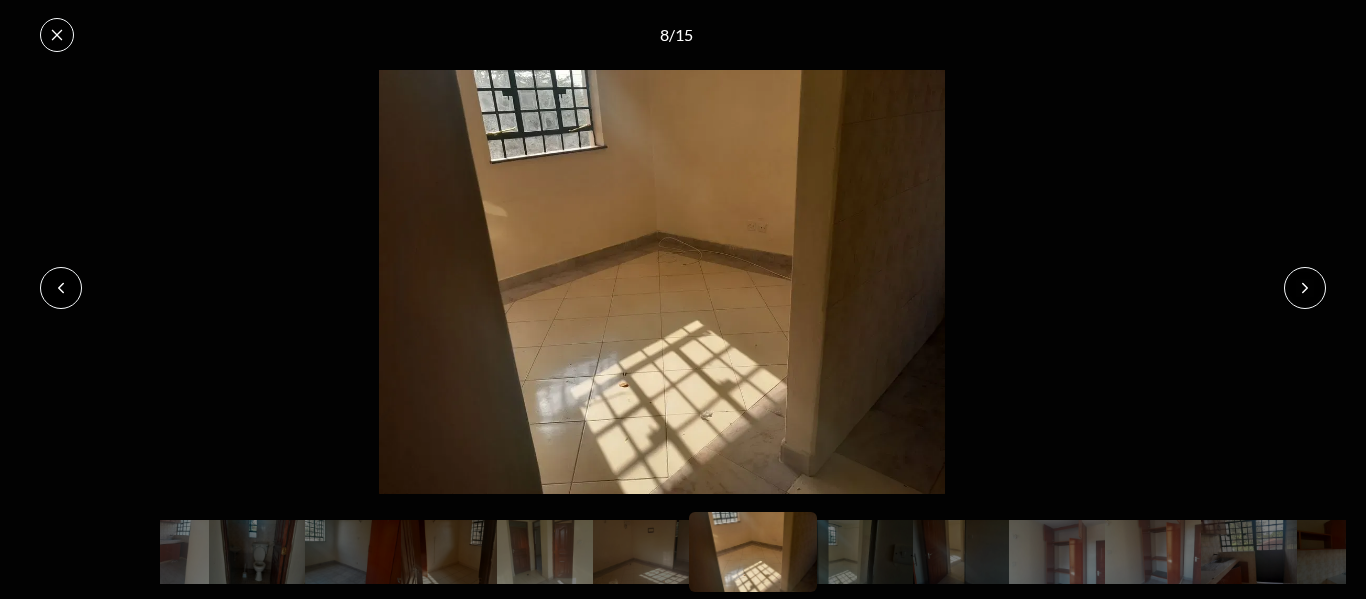click 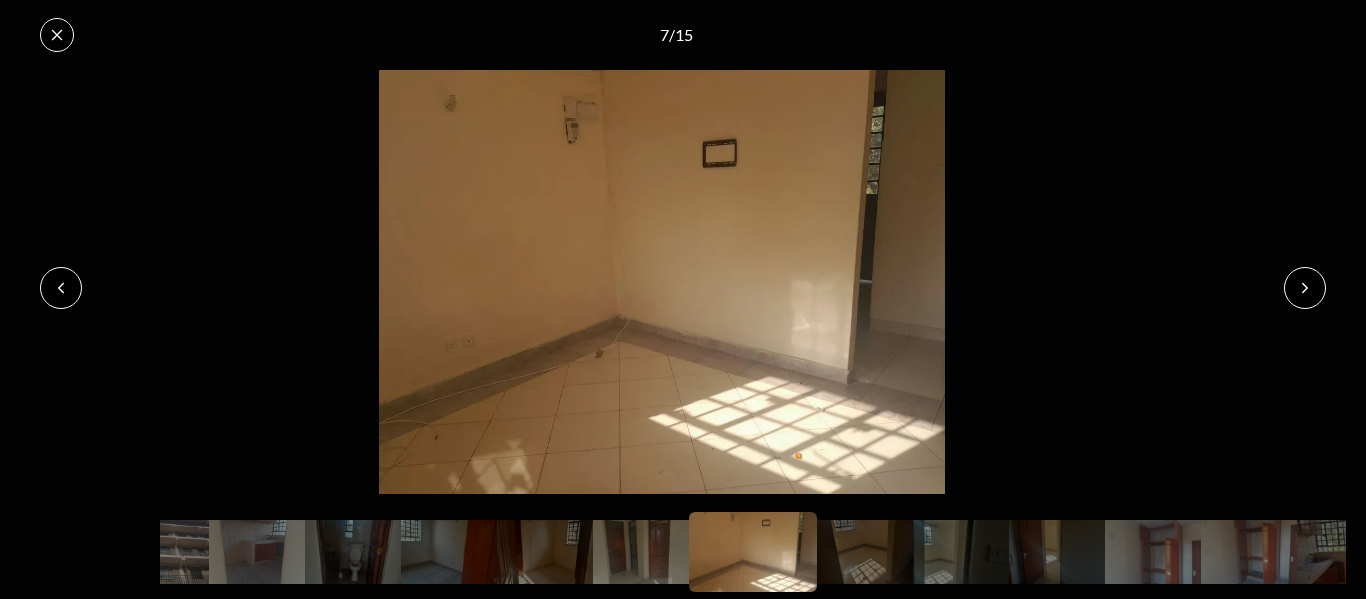 click 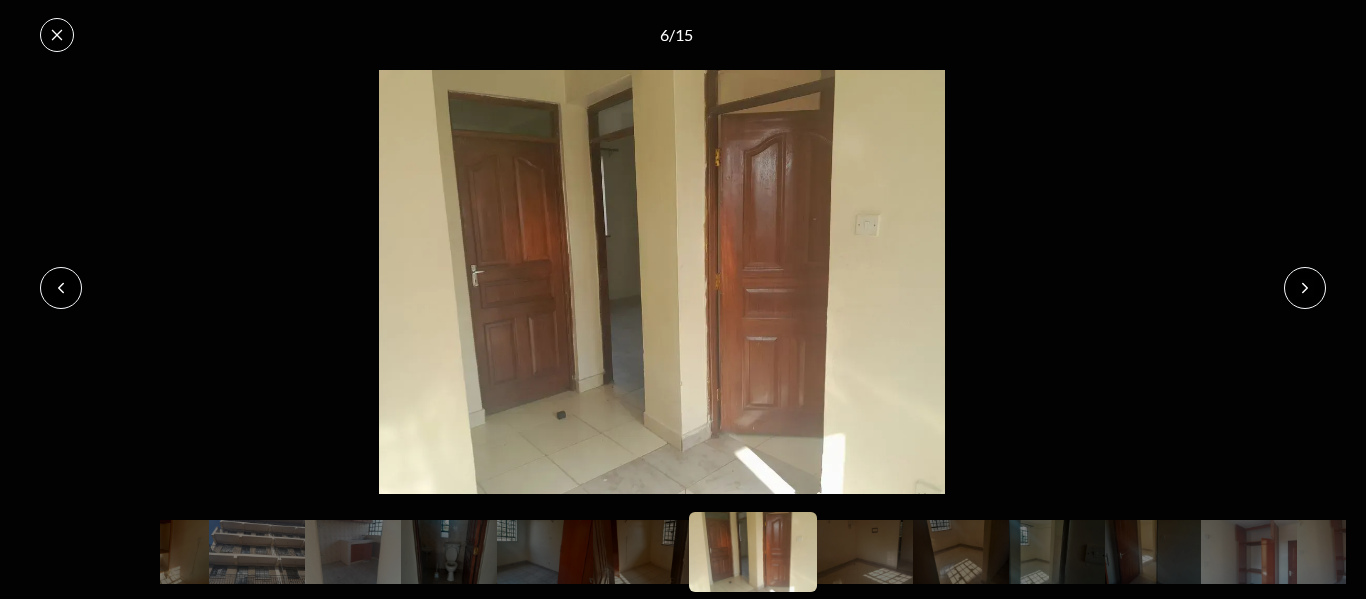 click 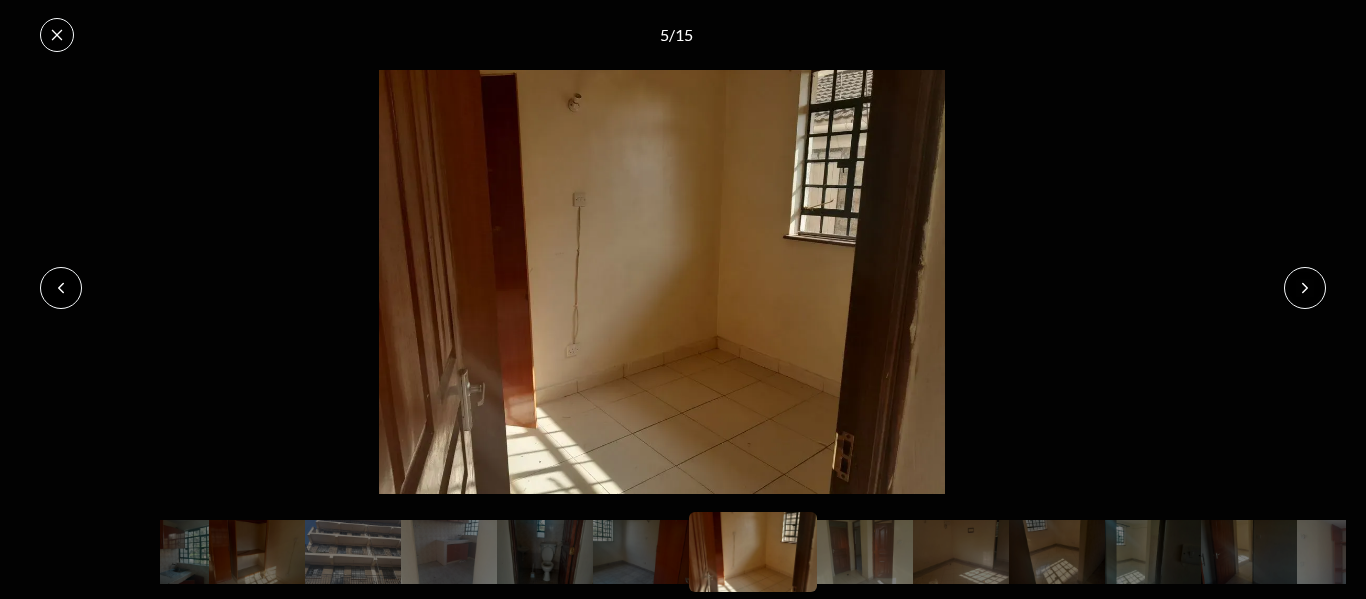 click 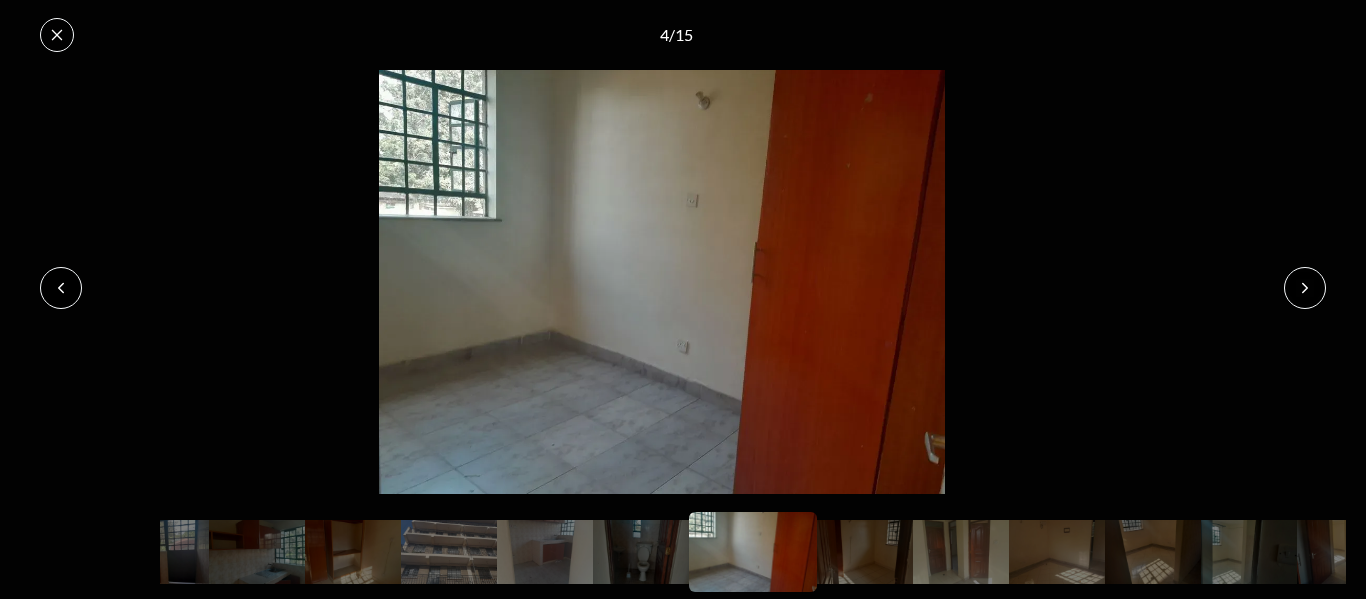 click at bounding box center (61, 288) 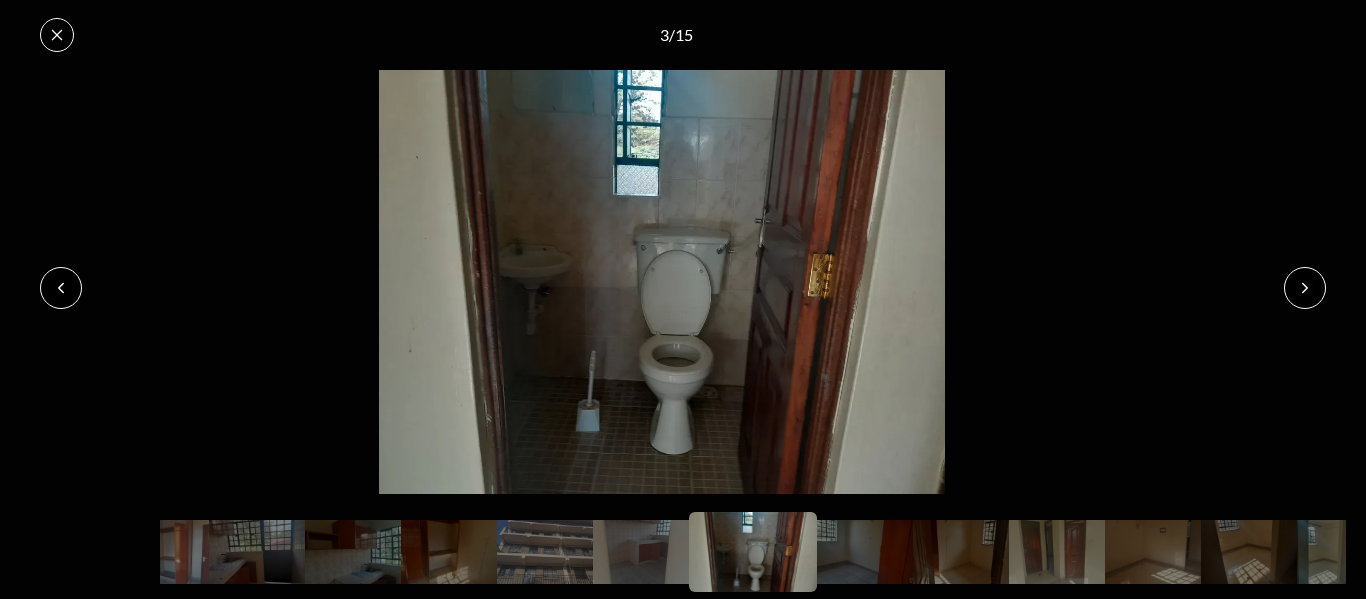 click at bounding box center (61, 288) 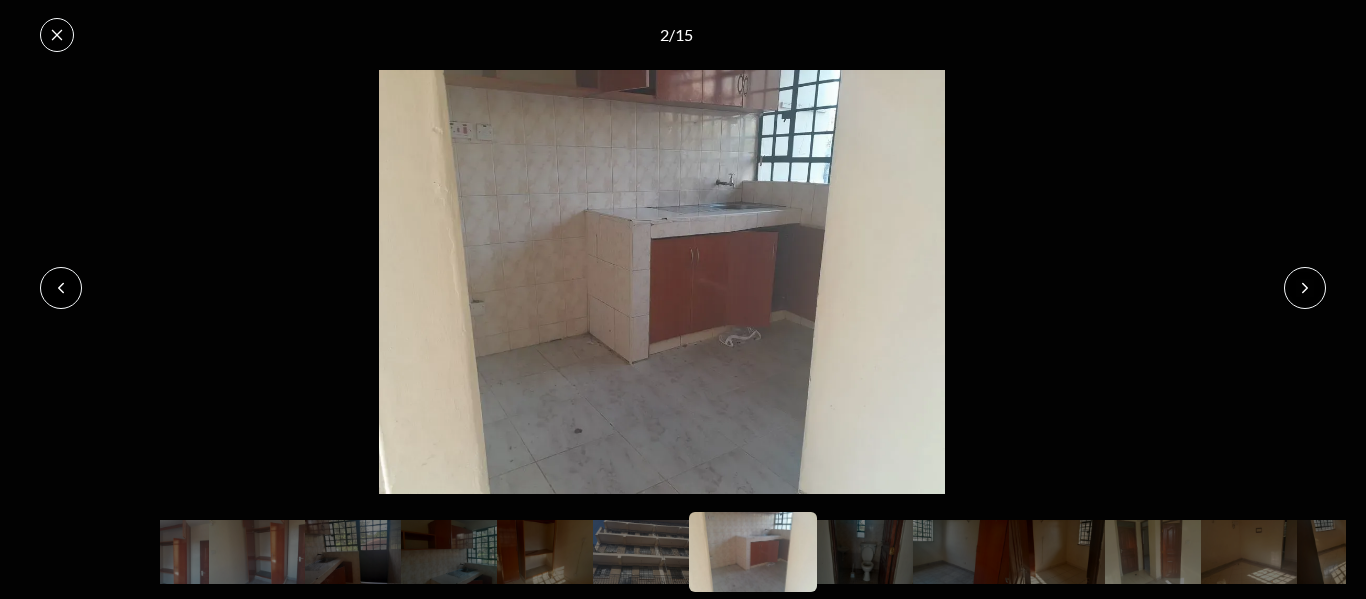 click at bounding box center [61, 288] 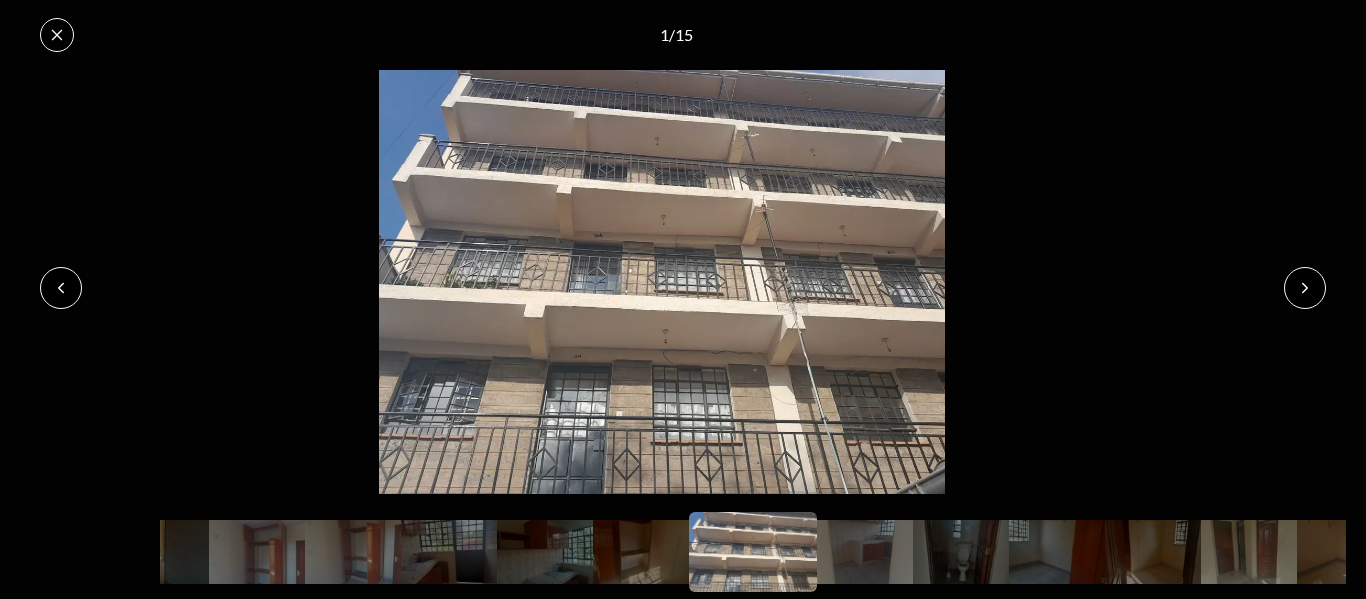 click at bounding box center (61, 288) 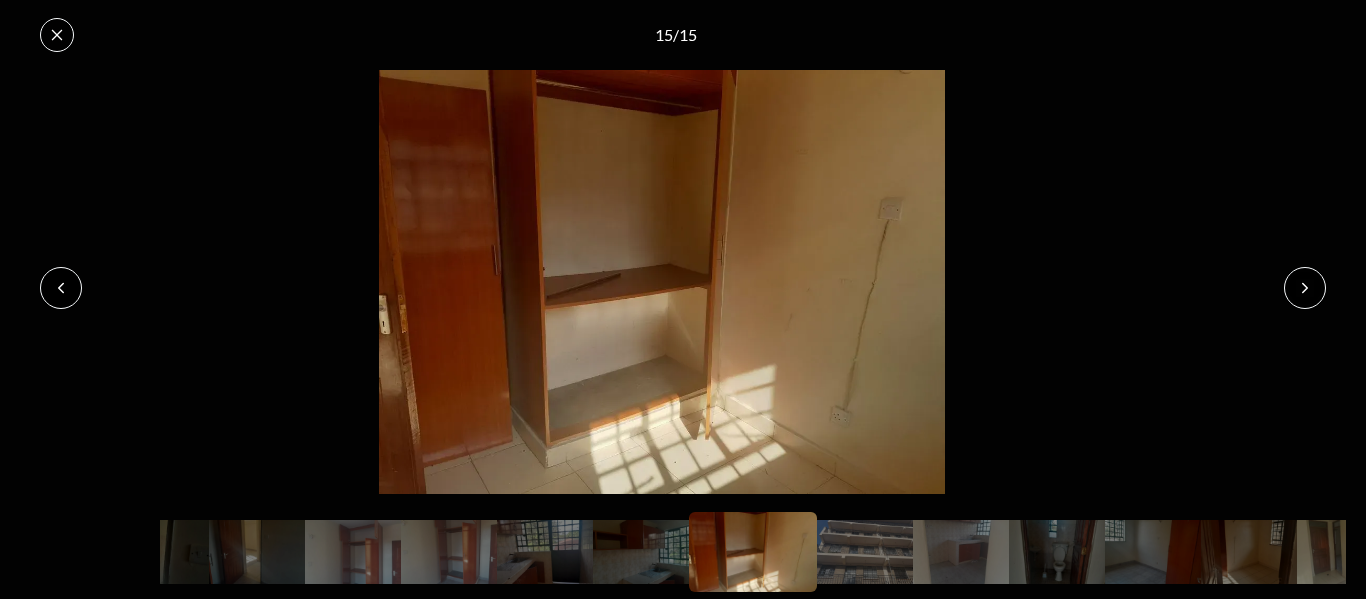 click at bounding box center (61, 288) 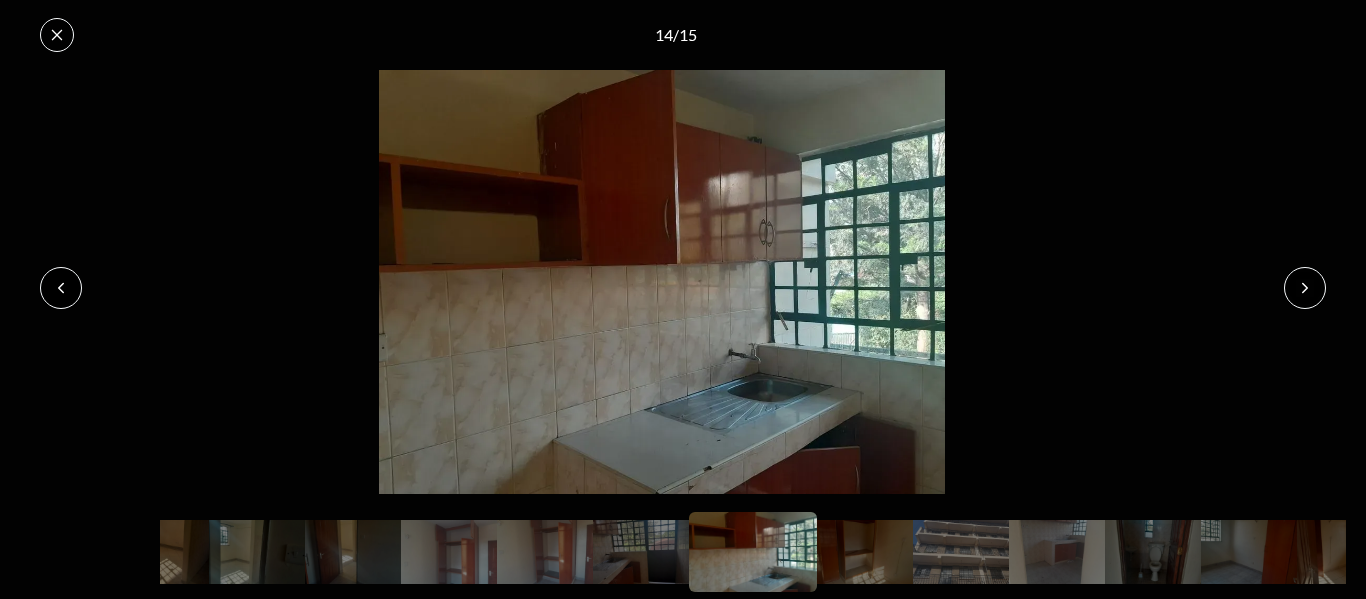 click at bounding box center (61, 288) 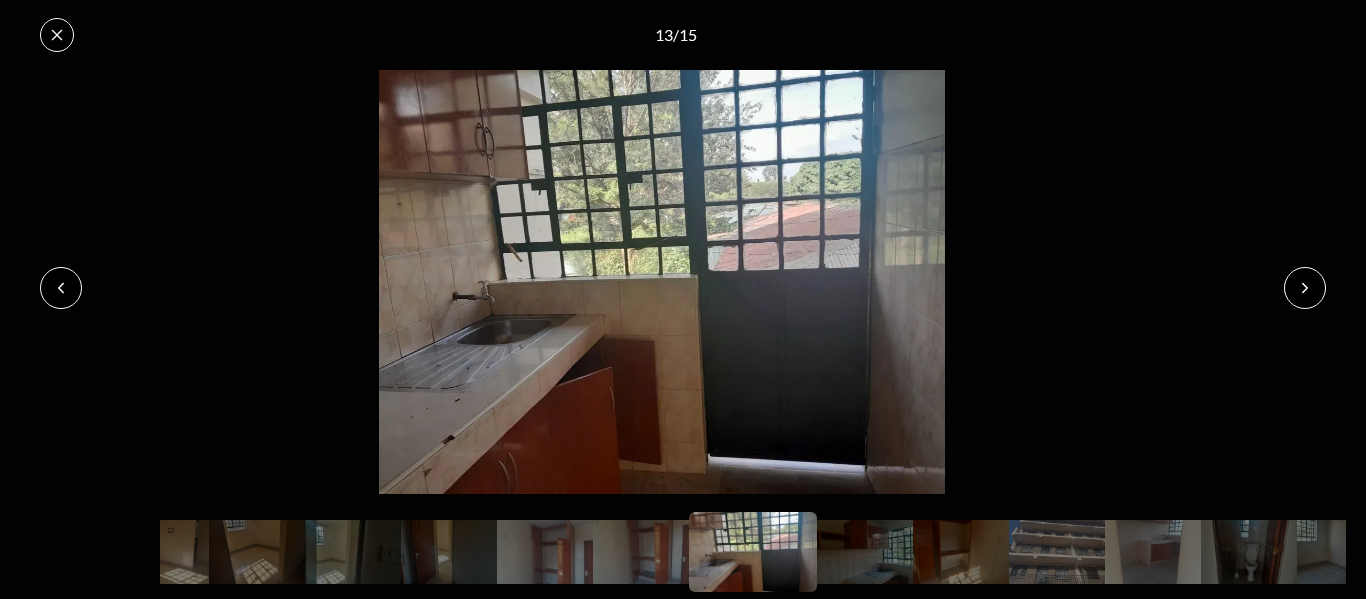 click at bounding box center [61, 288] 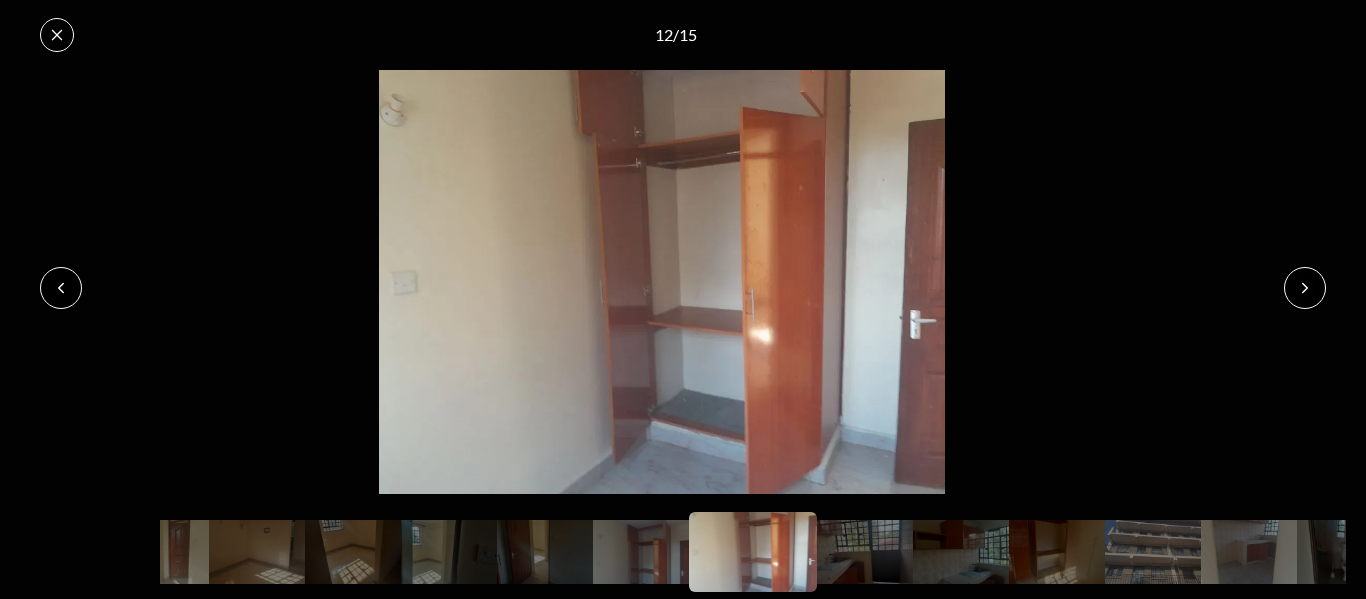 click 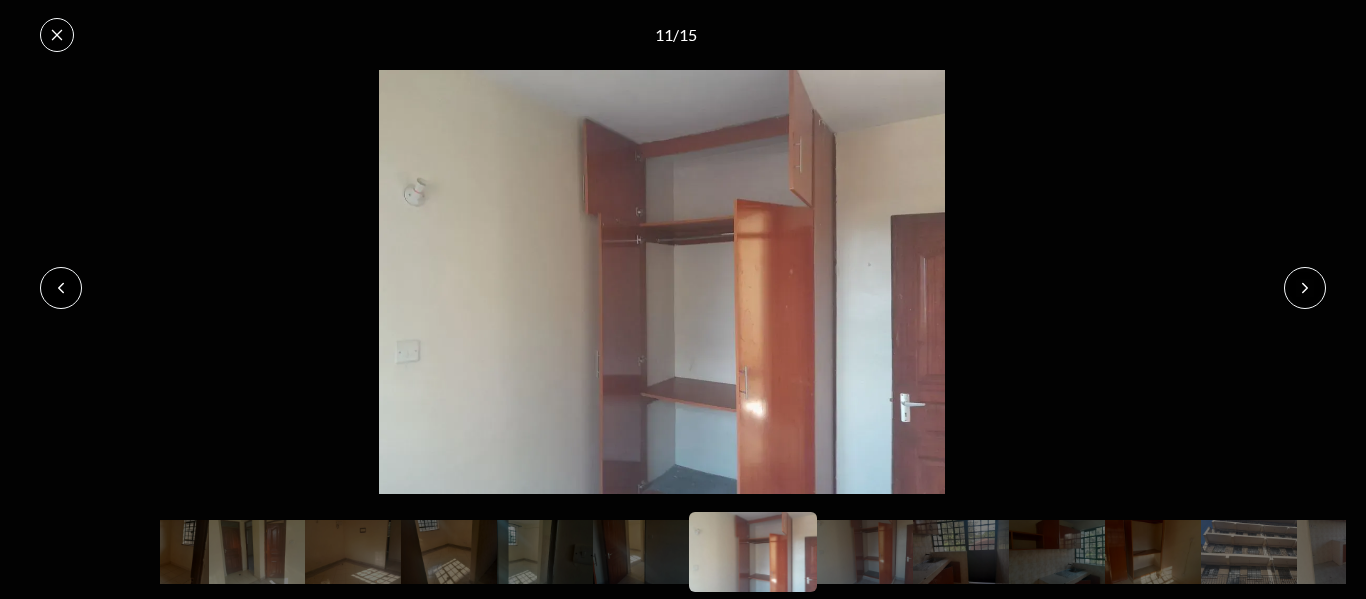 click 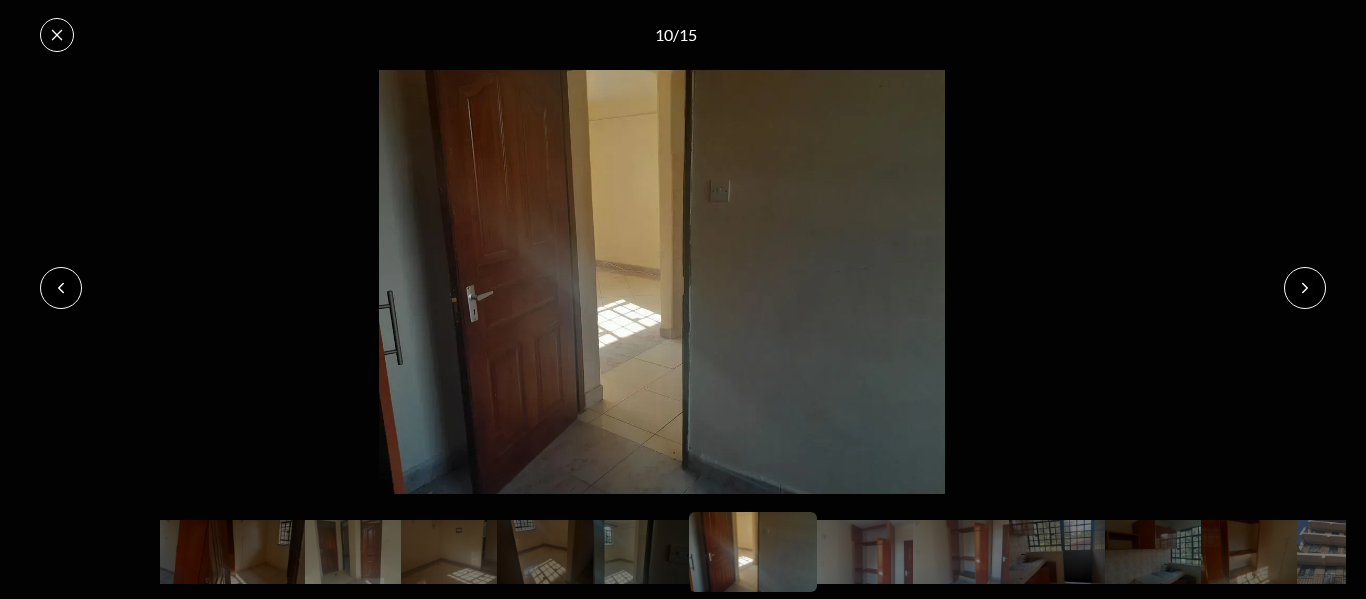 click 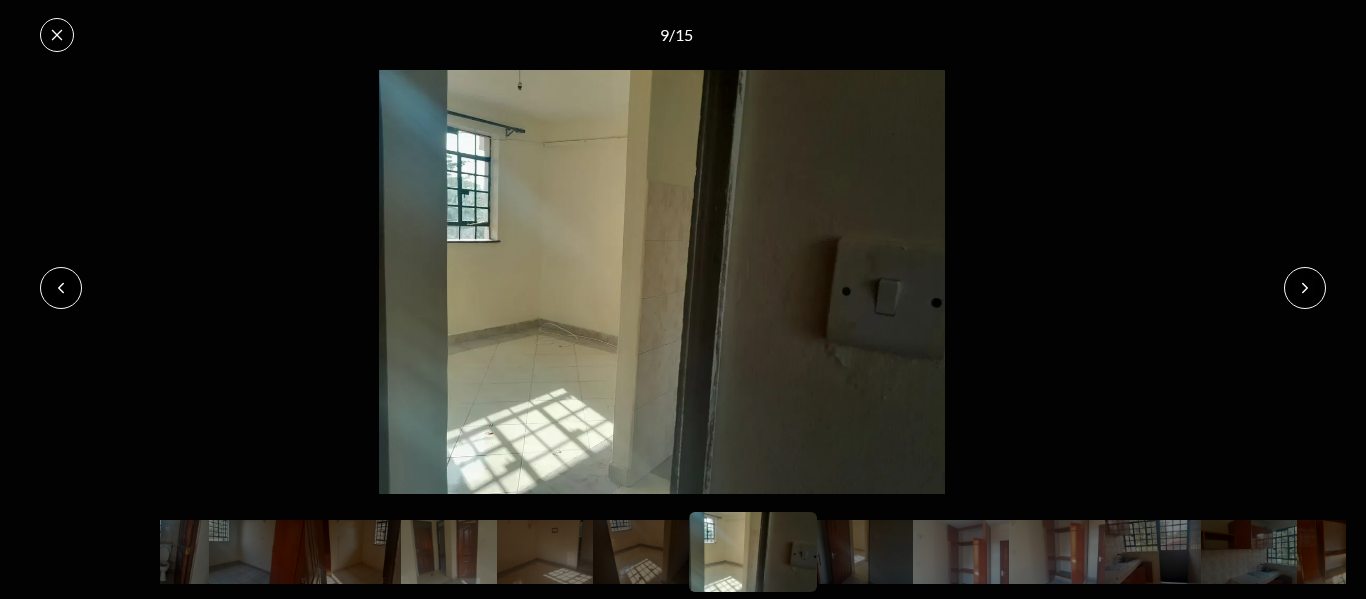 click 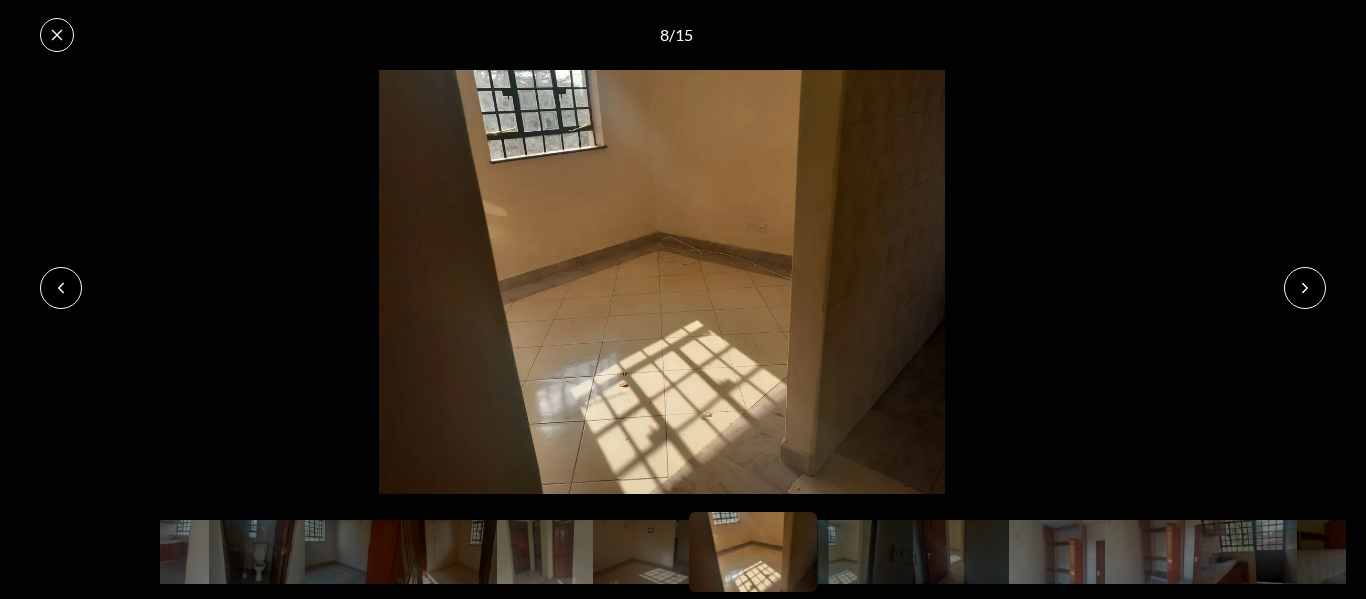 click 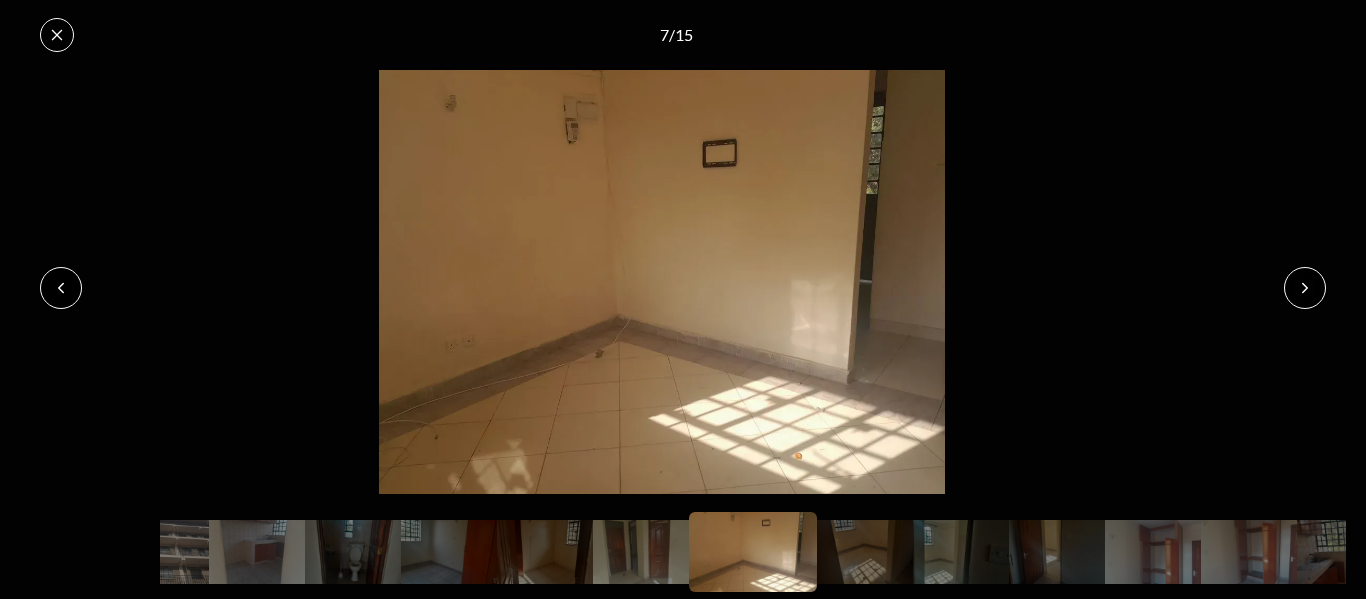 click 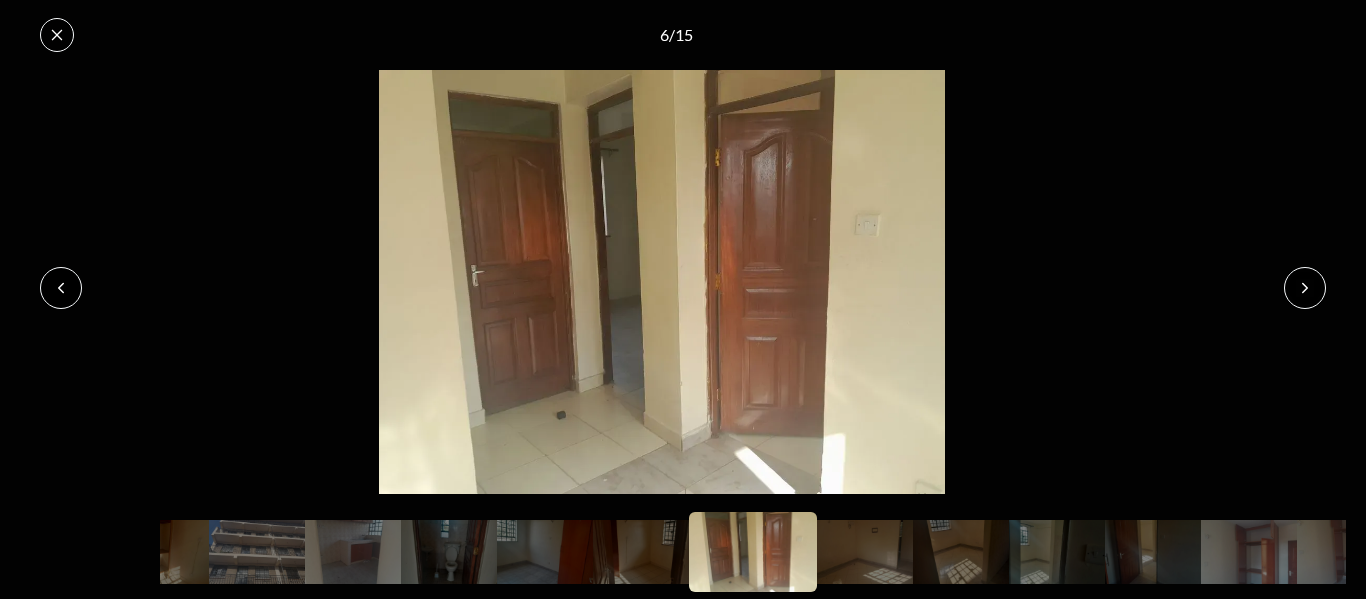 click at bounding box center (61, 288) 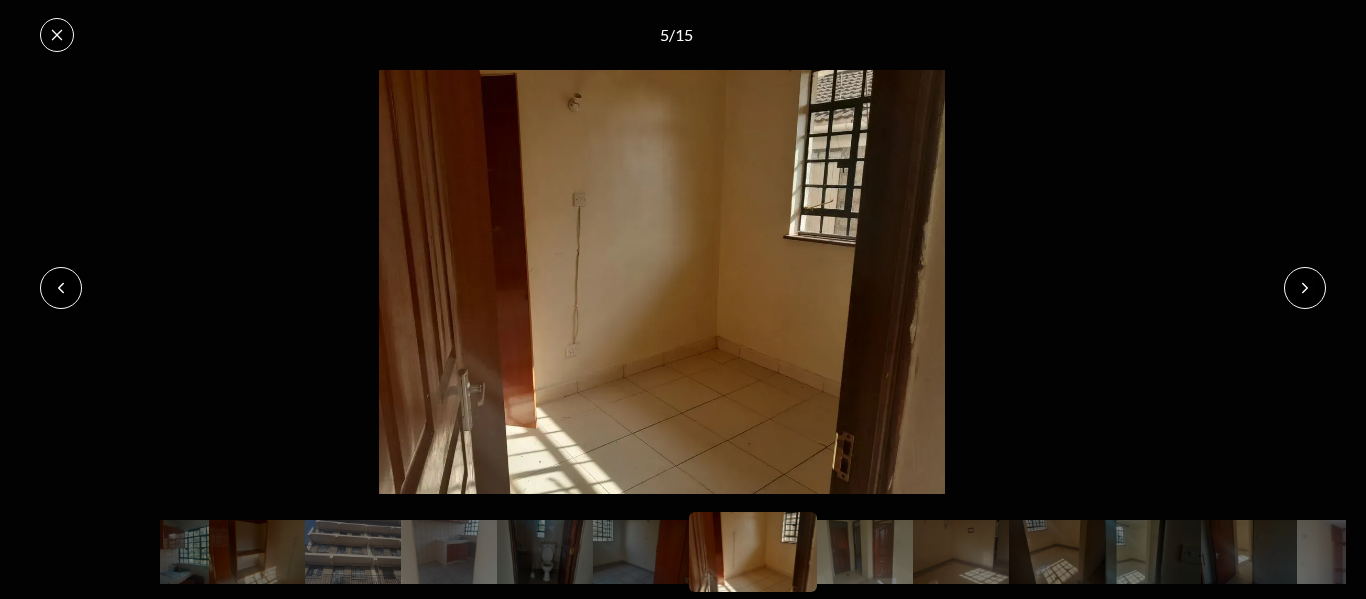 click 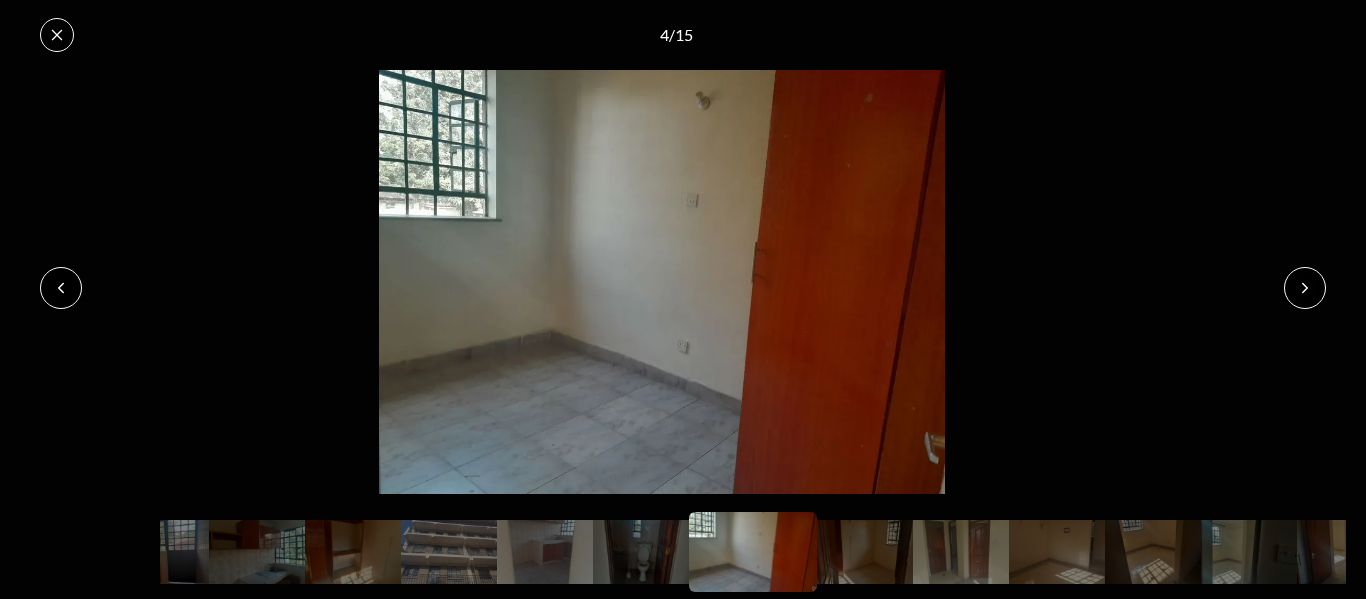 click 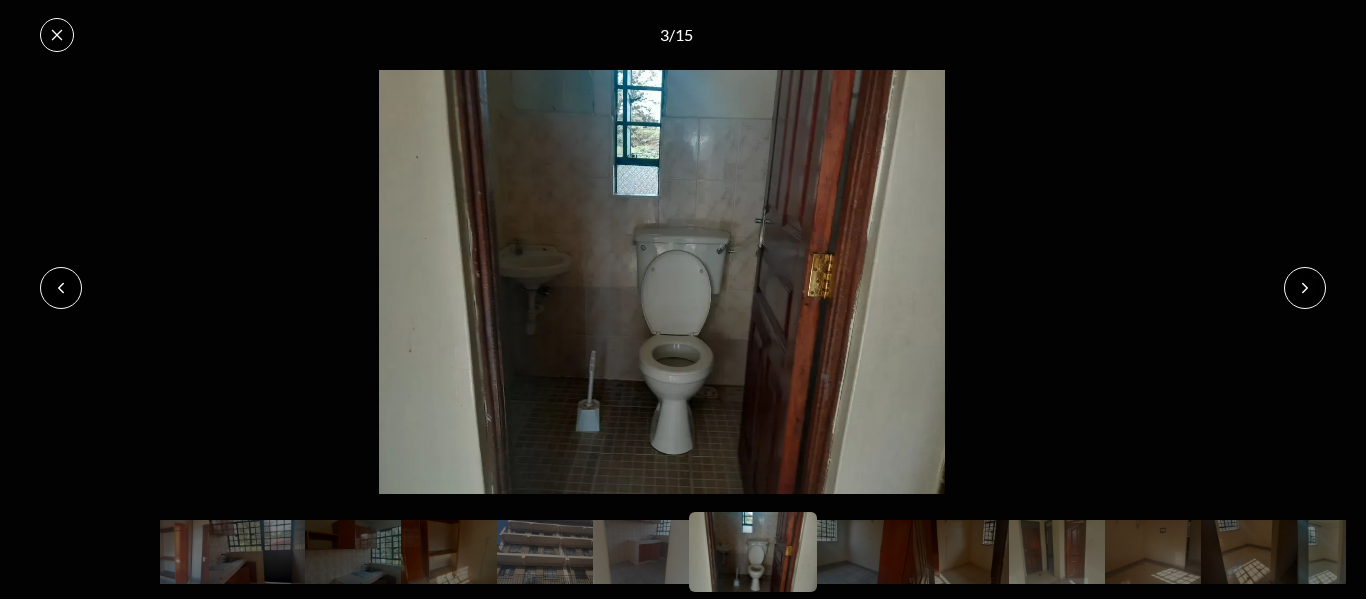 click 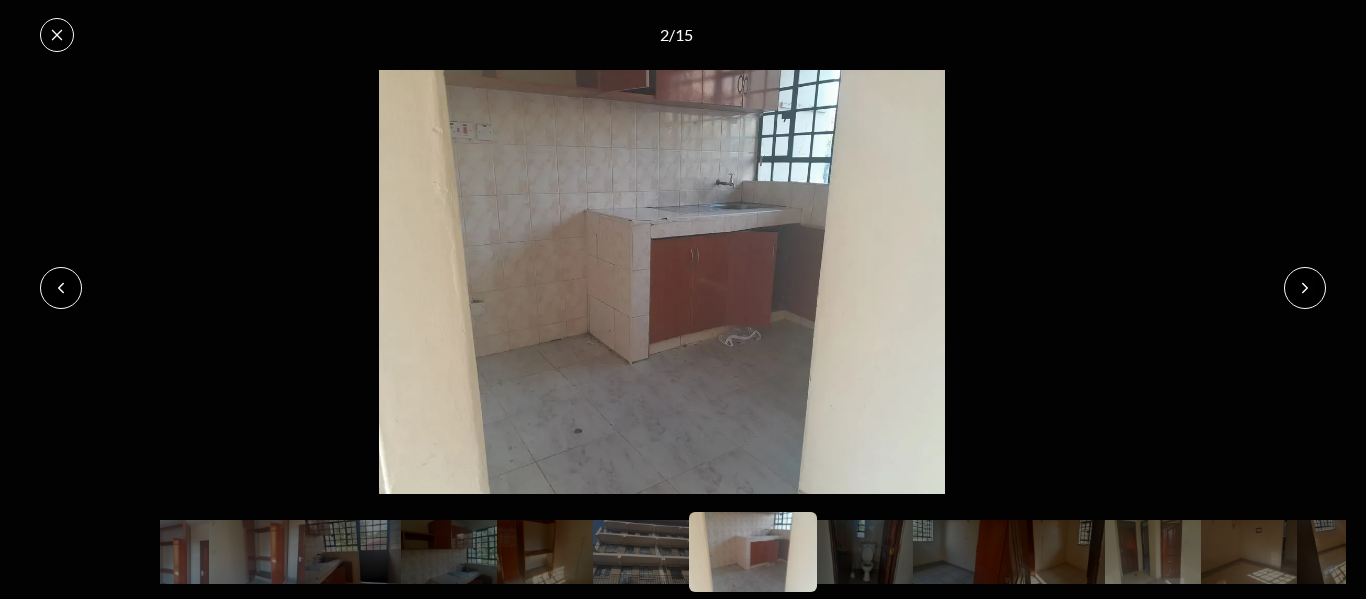 click 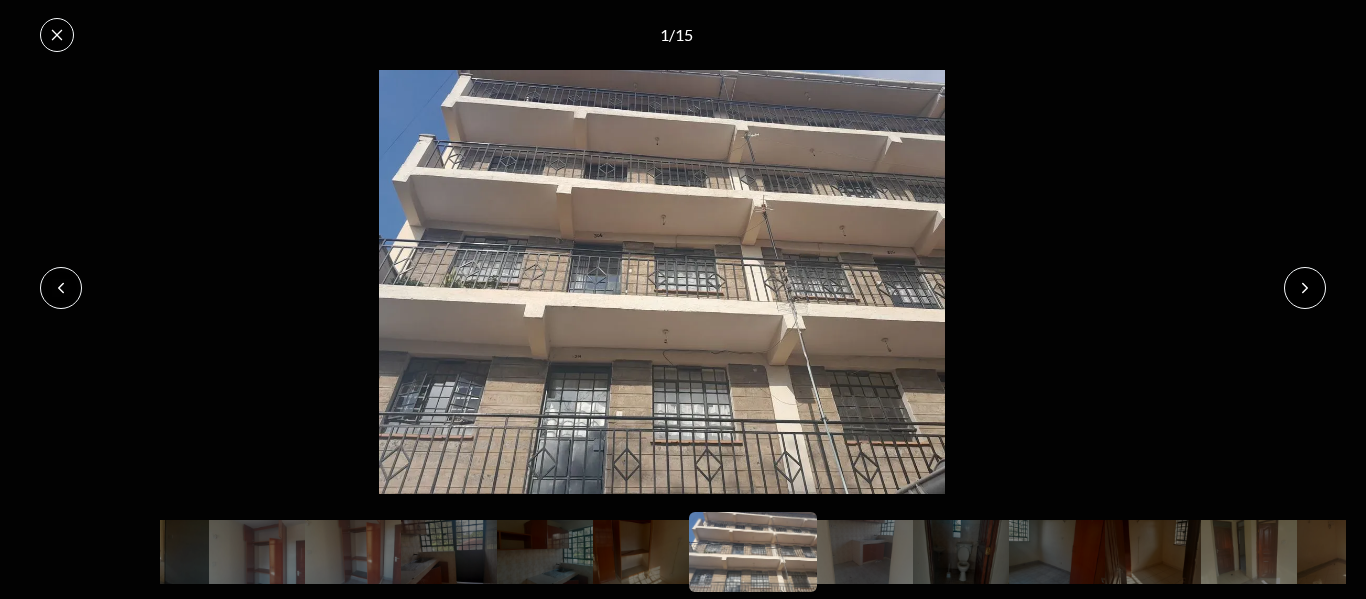 click 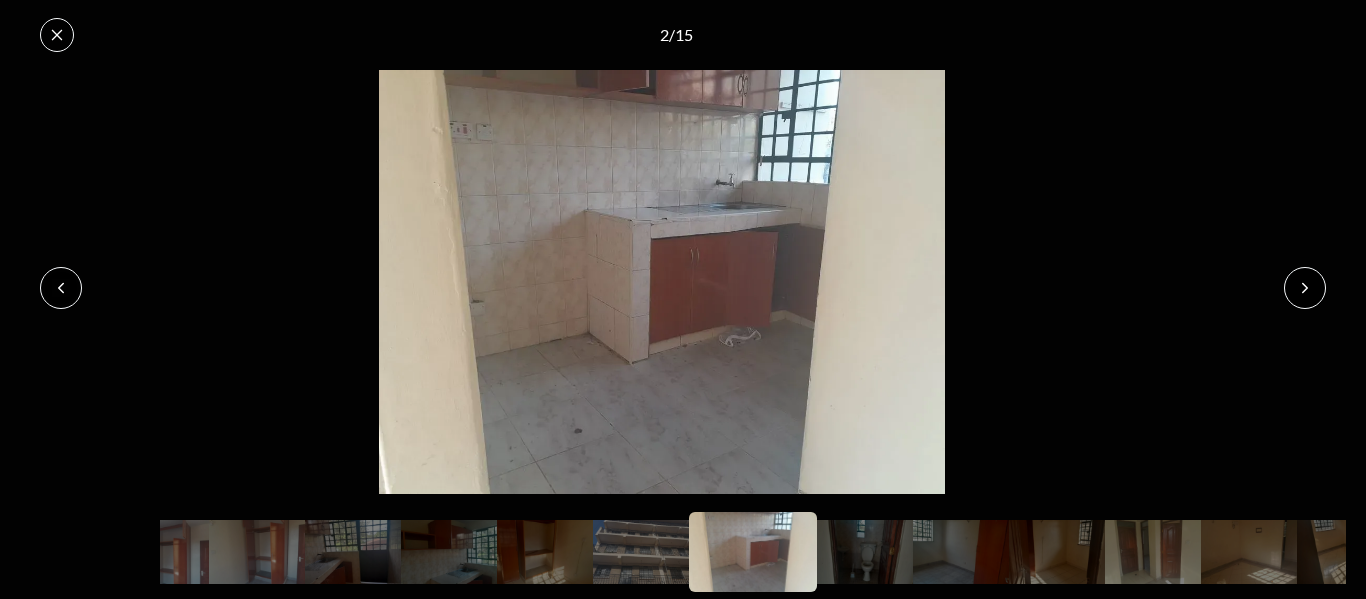 click 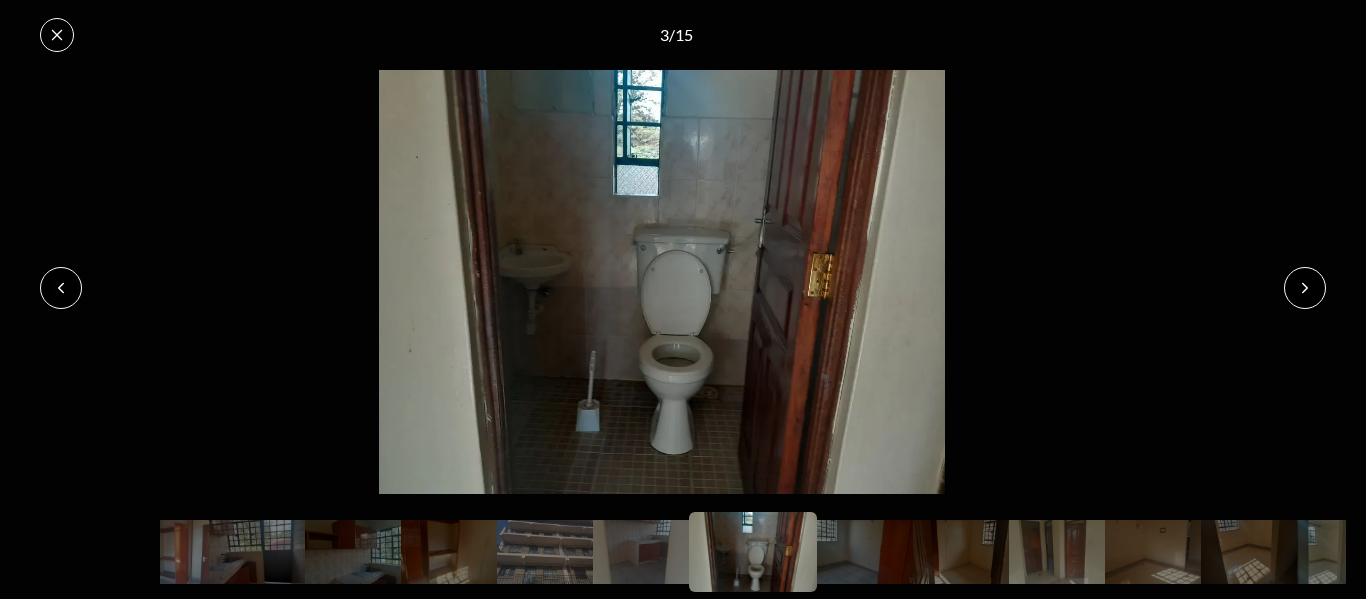 click 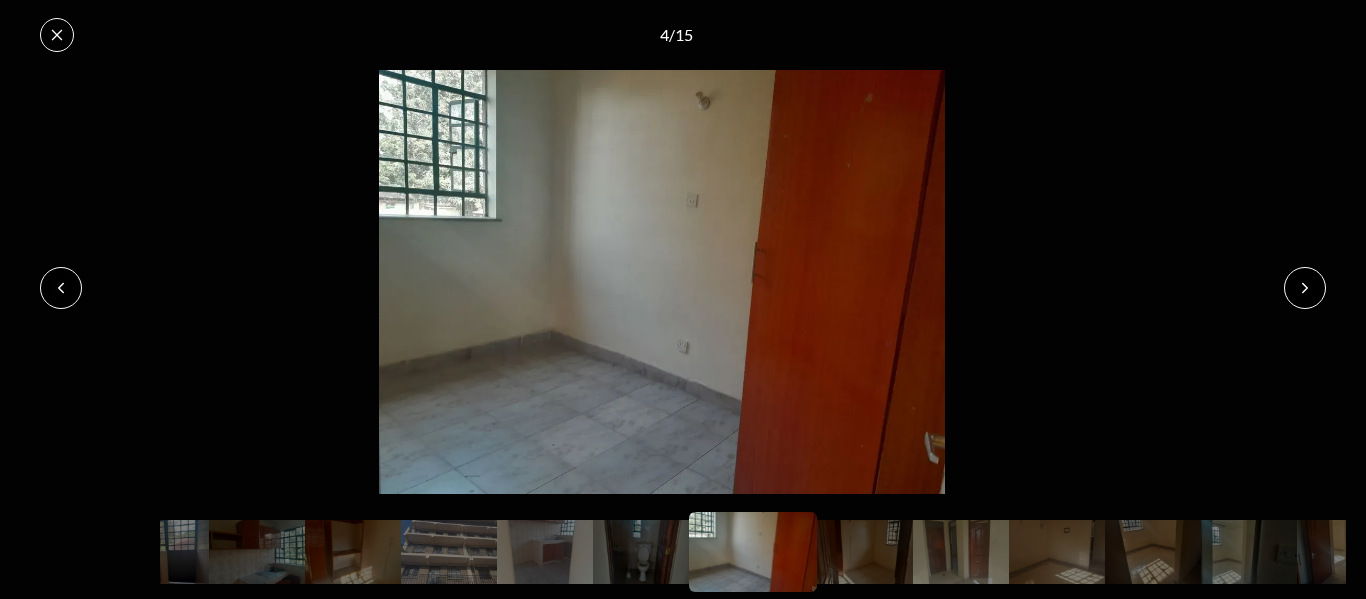 click 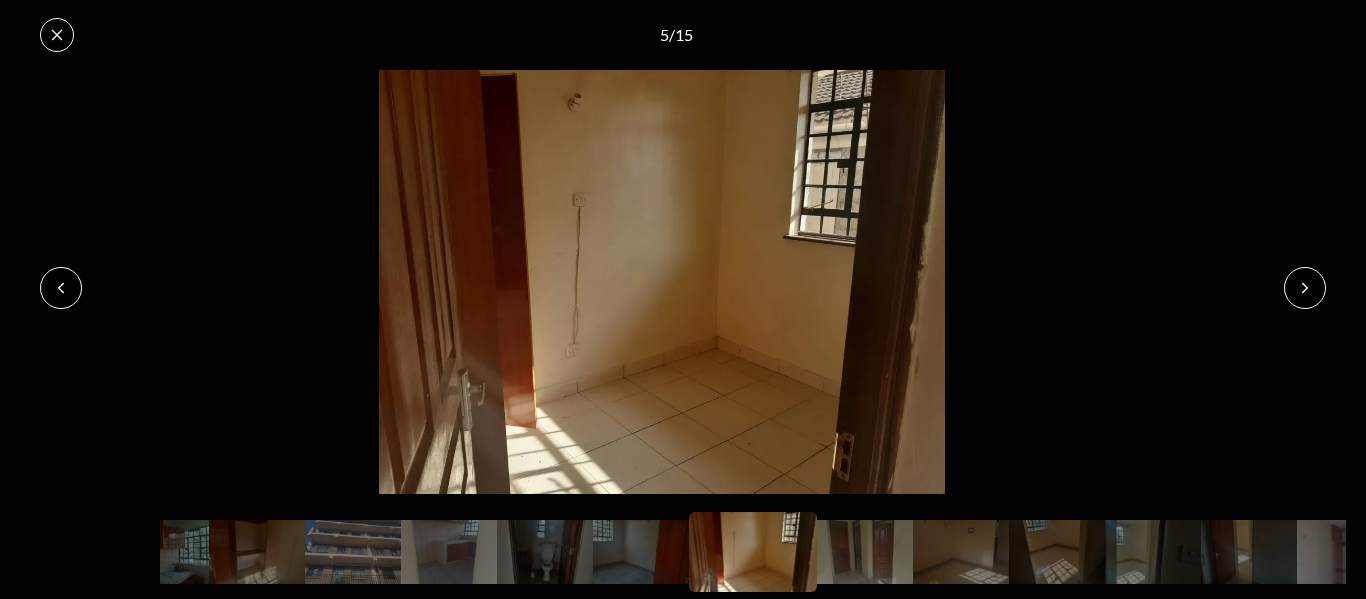 click 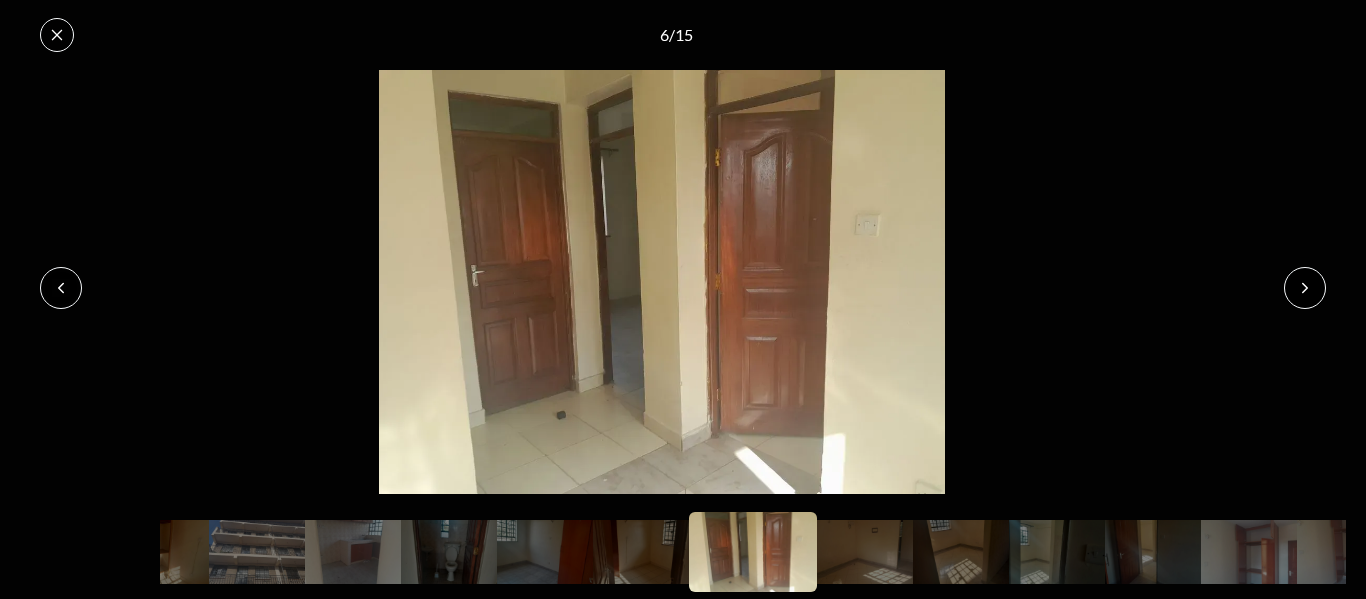 click 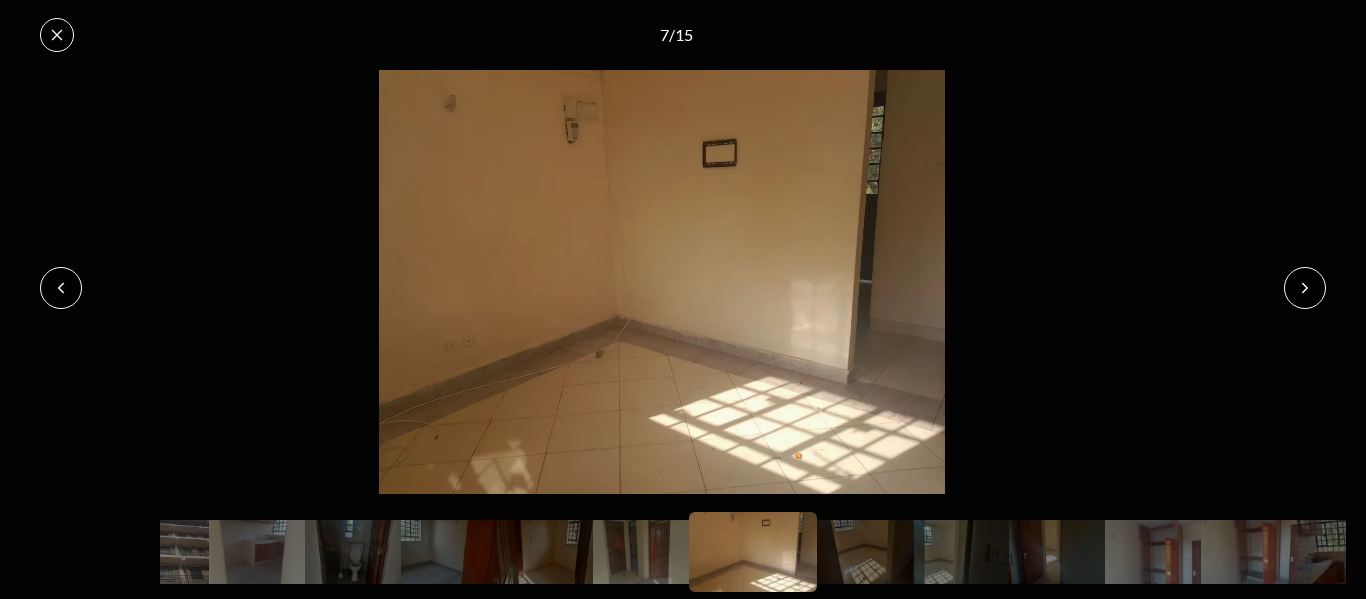 click 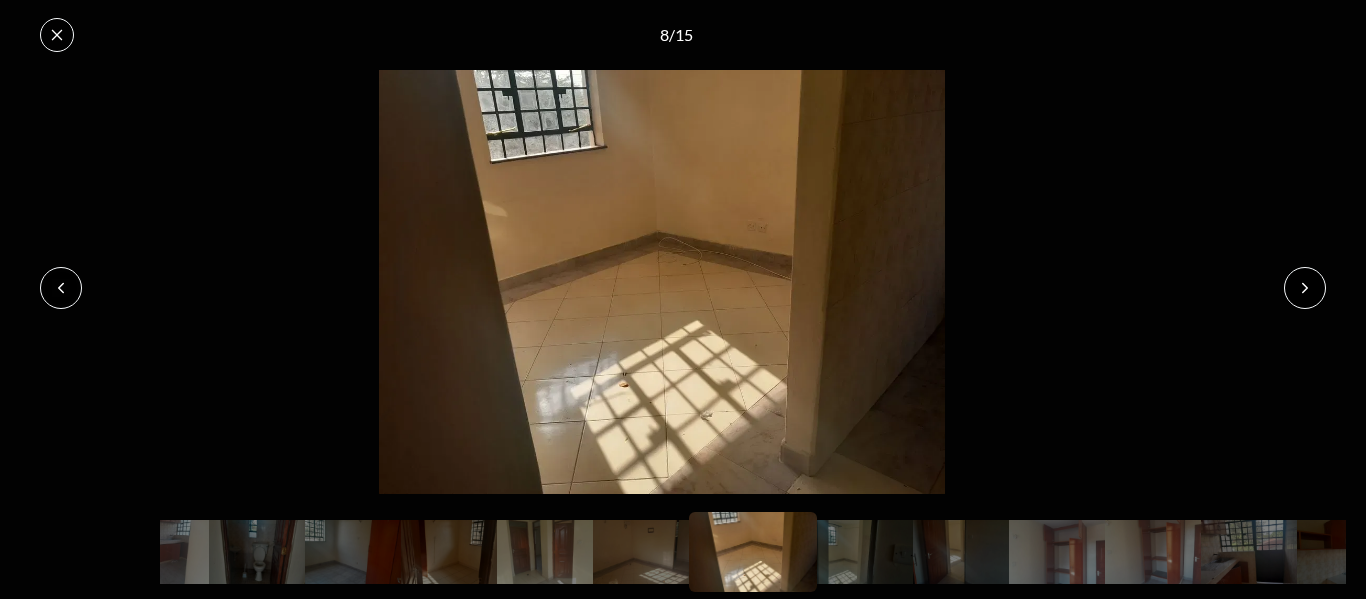 click 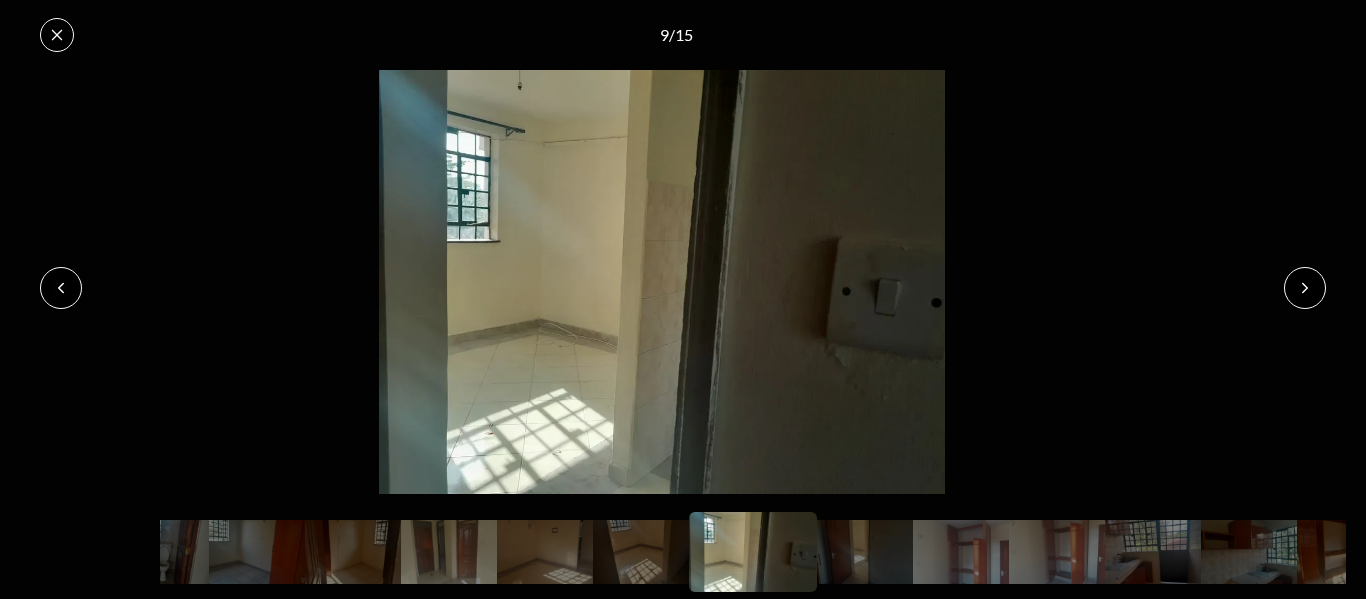 click 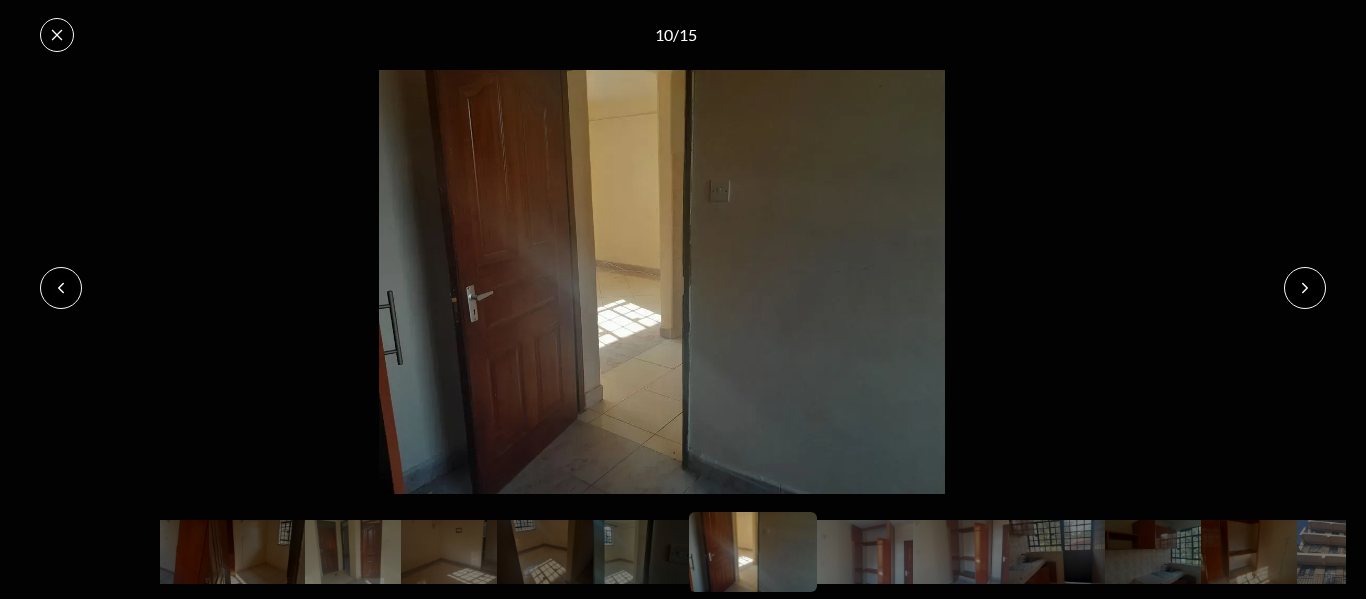click 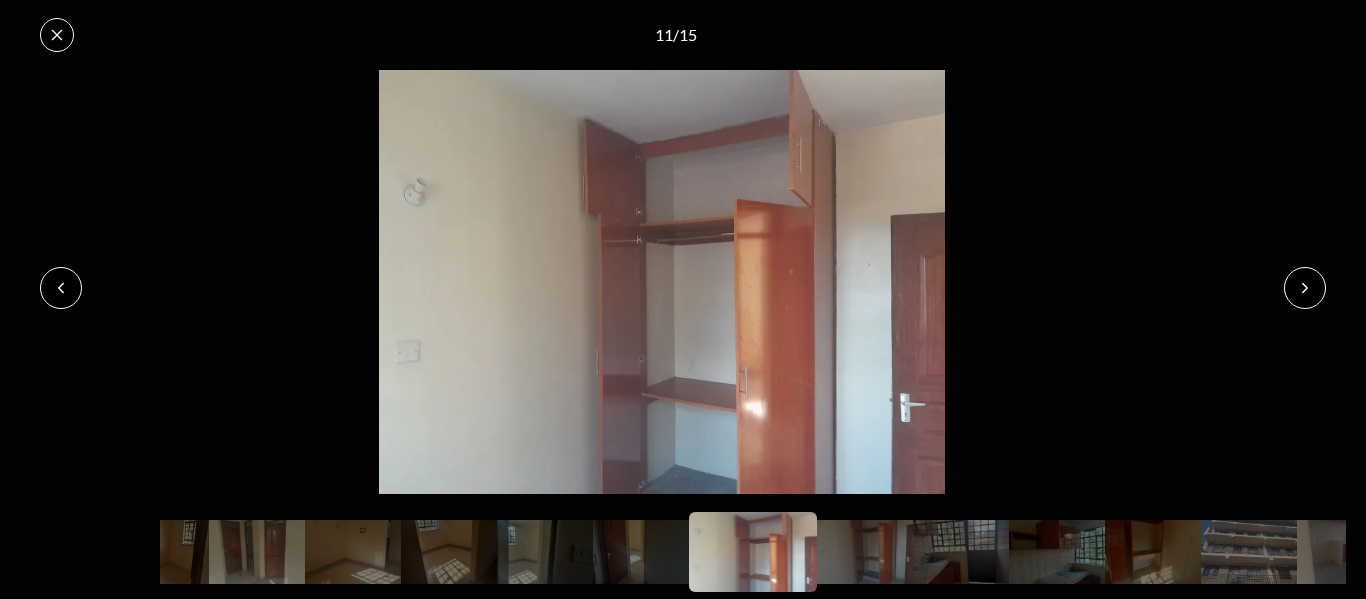 click 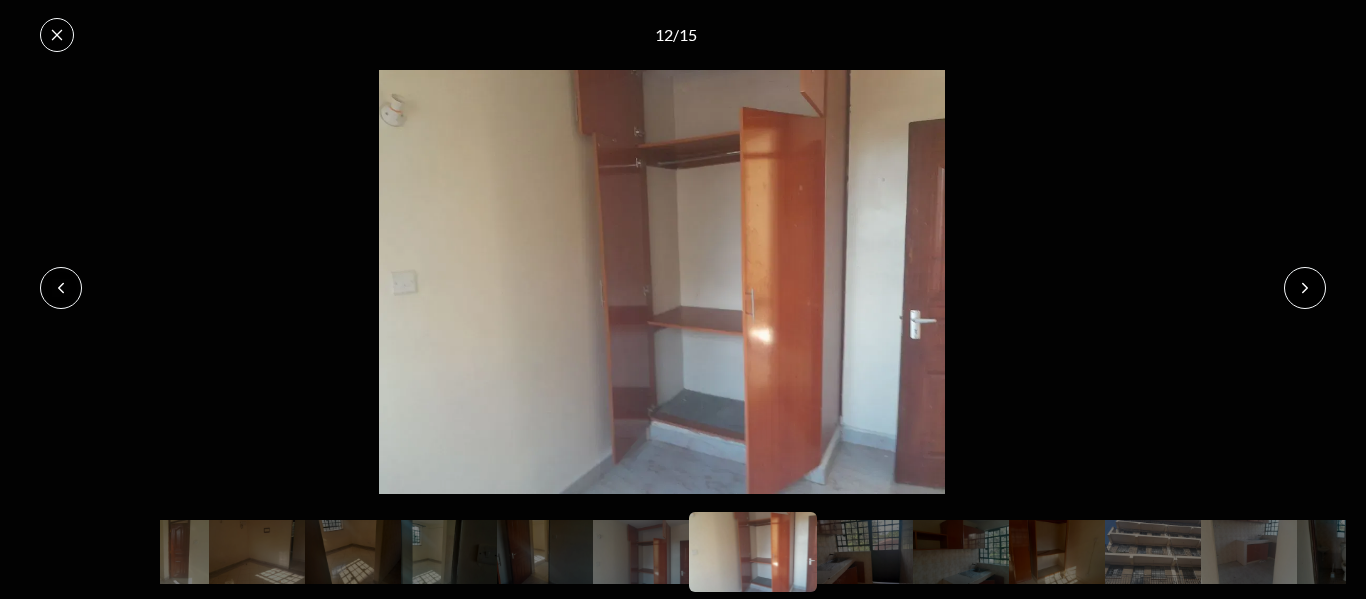 click 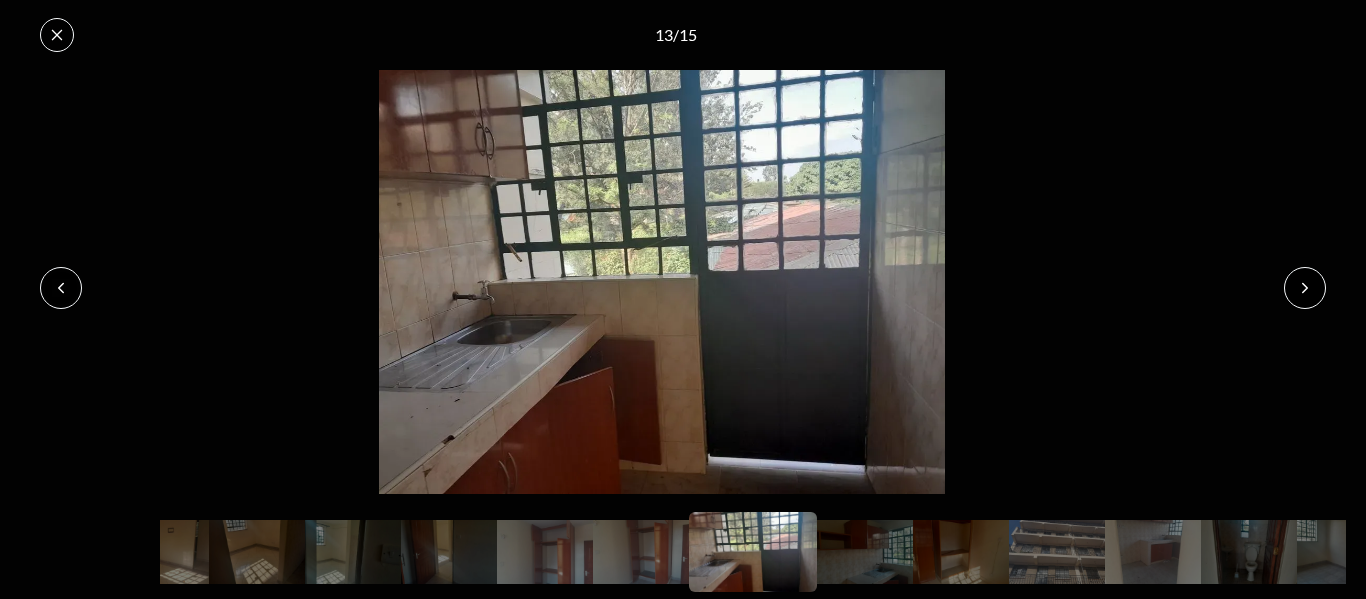 click 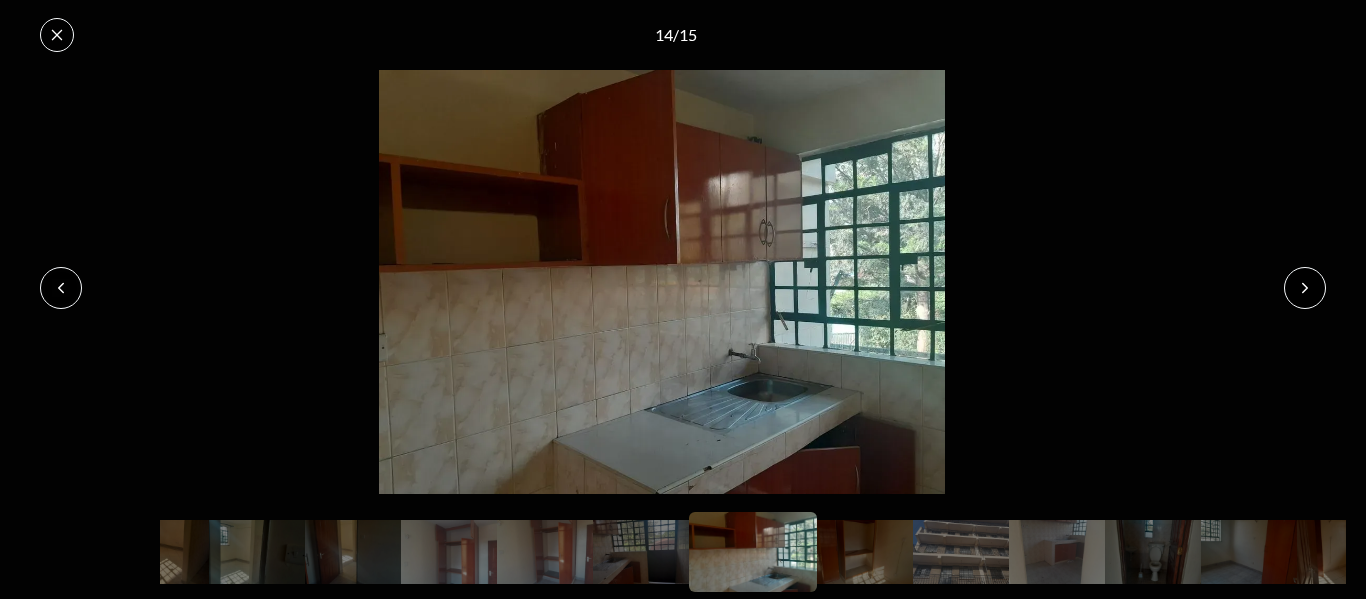 click at bounding box center [1305, 288] 